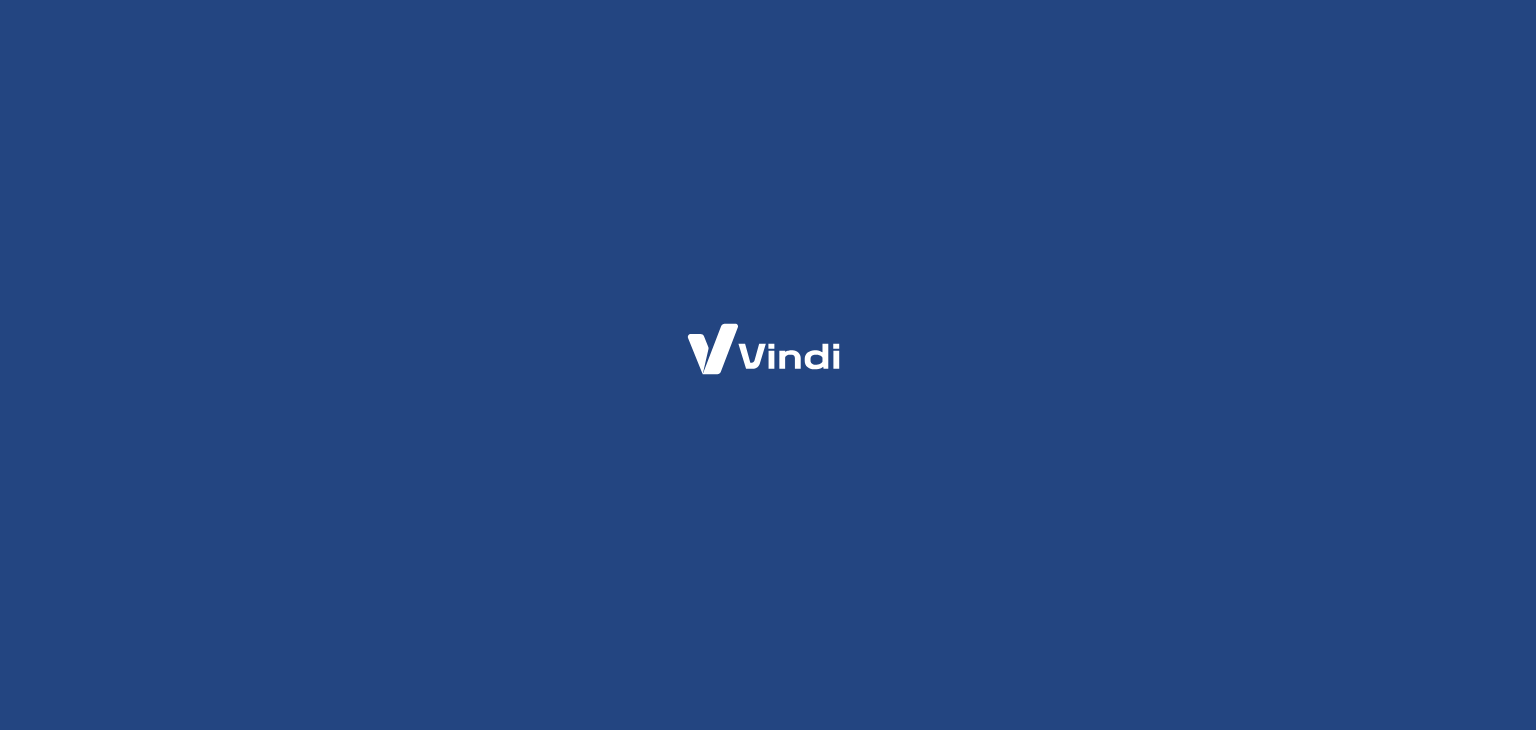 scroll, scrollTop: 0, scrollLeft: 0, axis: both 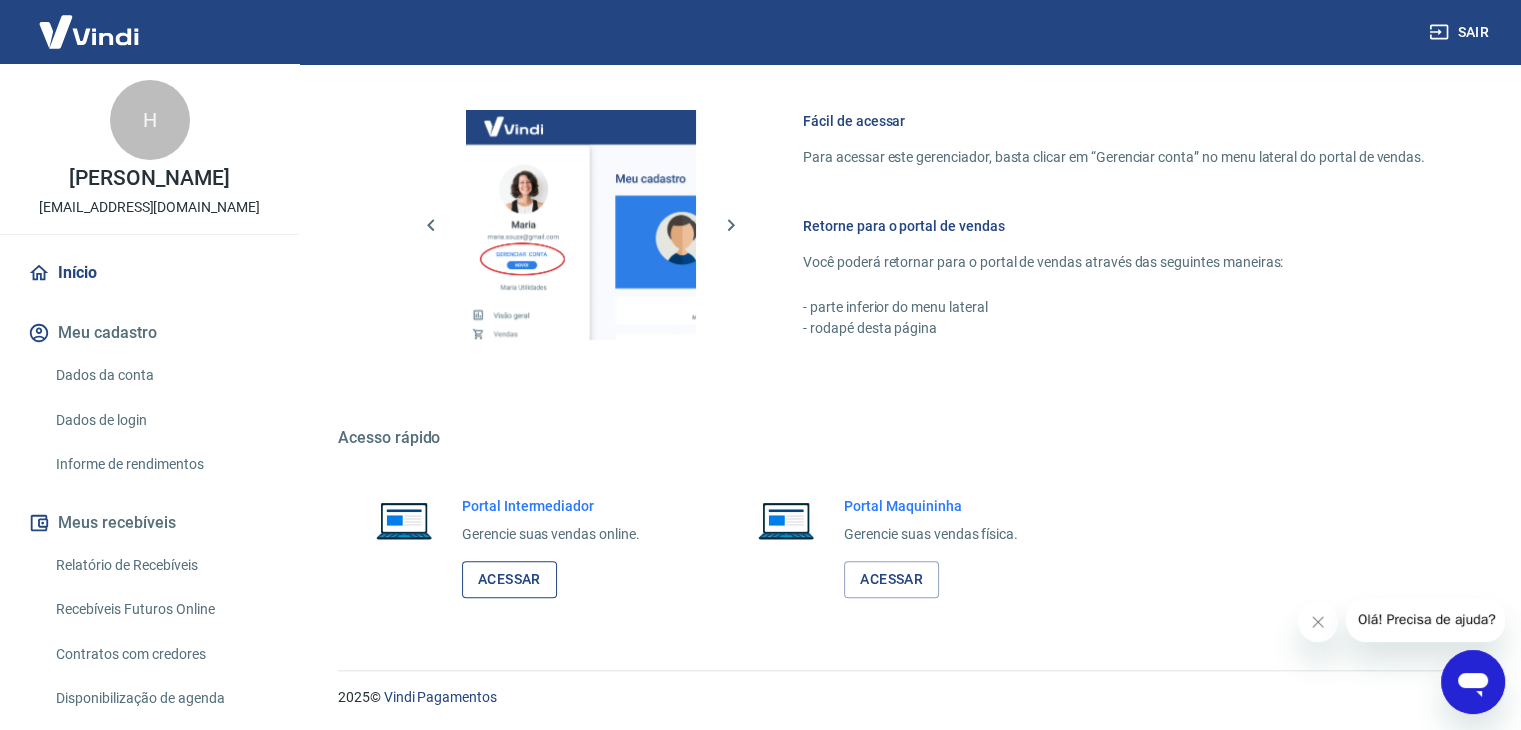 click on "Acessar" at bounding box center (509, 579) 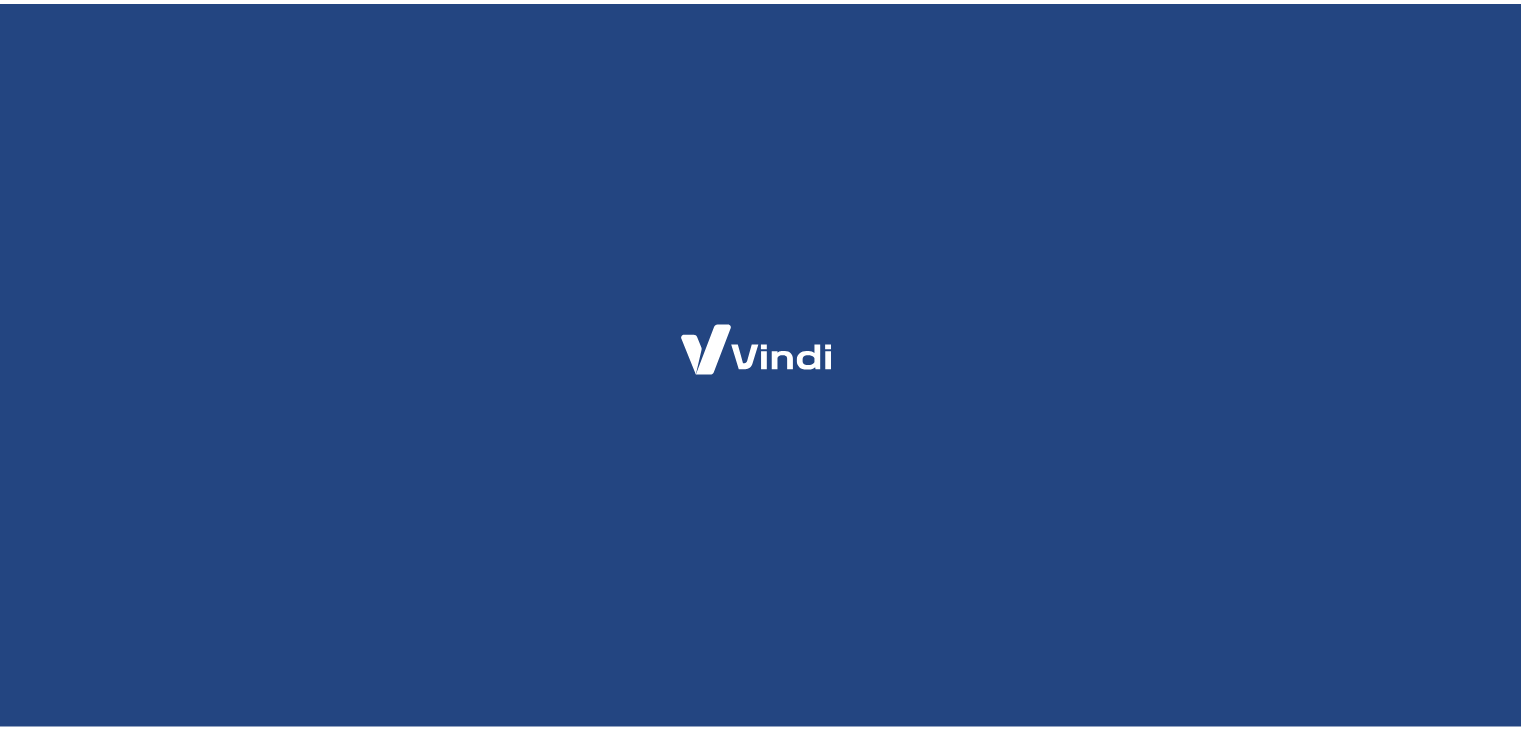 scroll, scrollTop: 0, scrollLeft: 0, axis: both 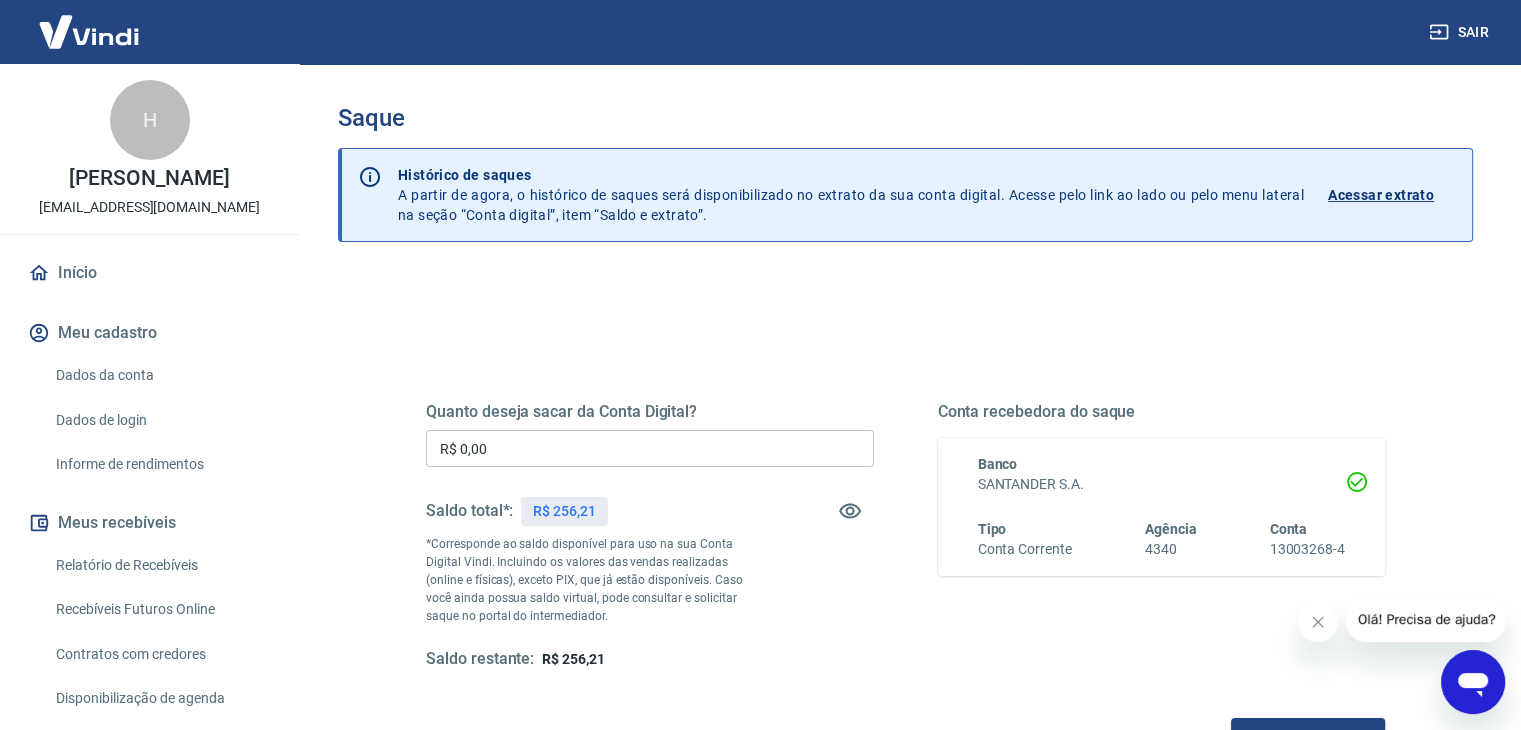 click on "R$ 0,00" at bounding box center (650, 448) 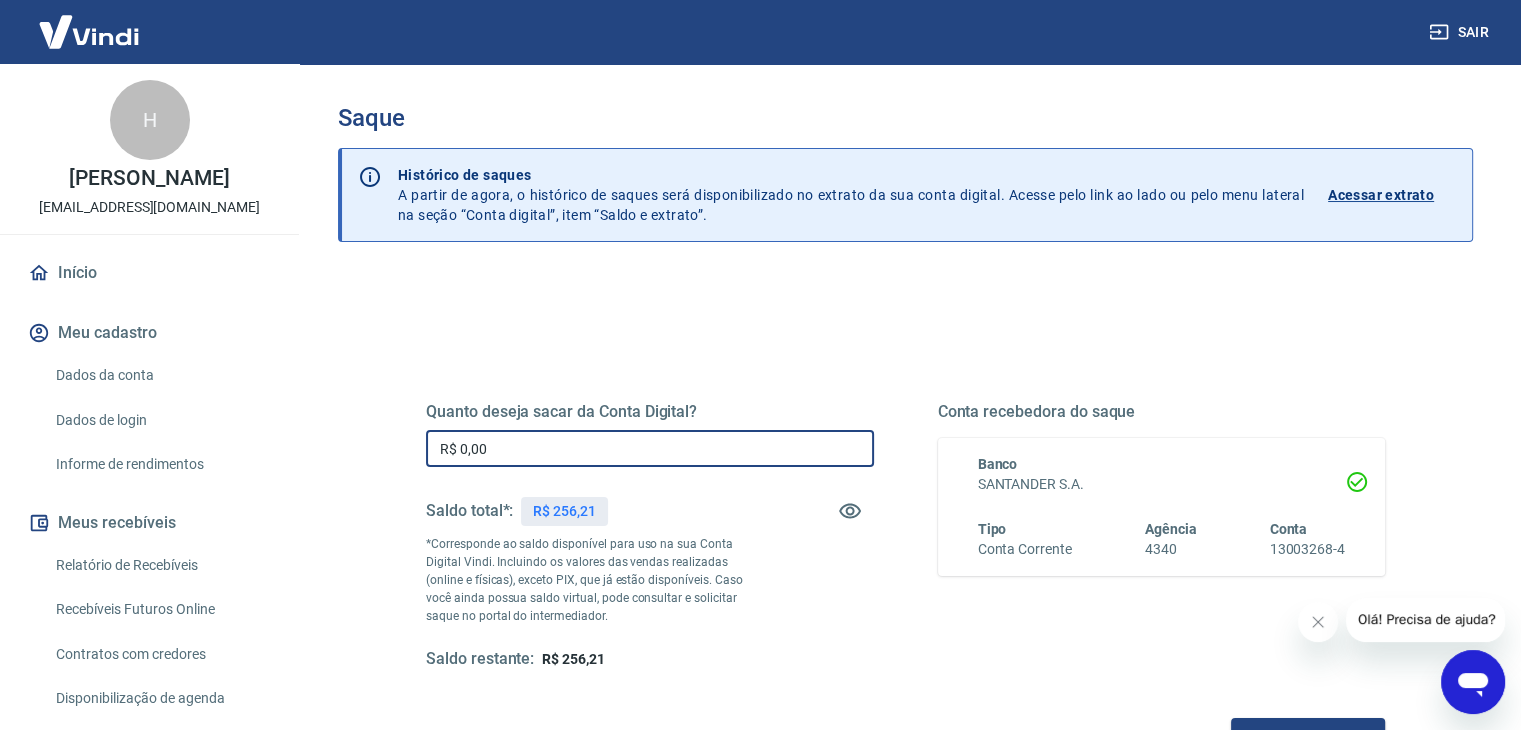 drag, startPoint x: 347, startPoint y: 420, endPoint x: 232, endPoint y: 409, distance: 115.52489 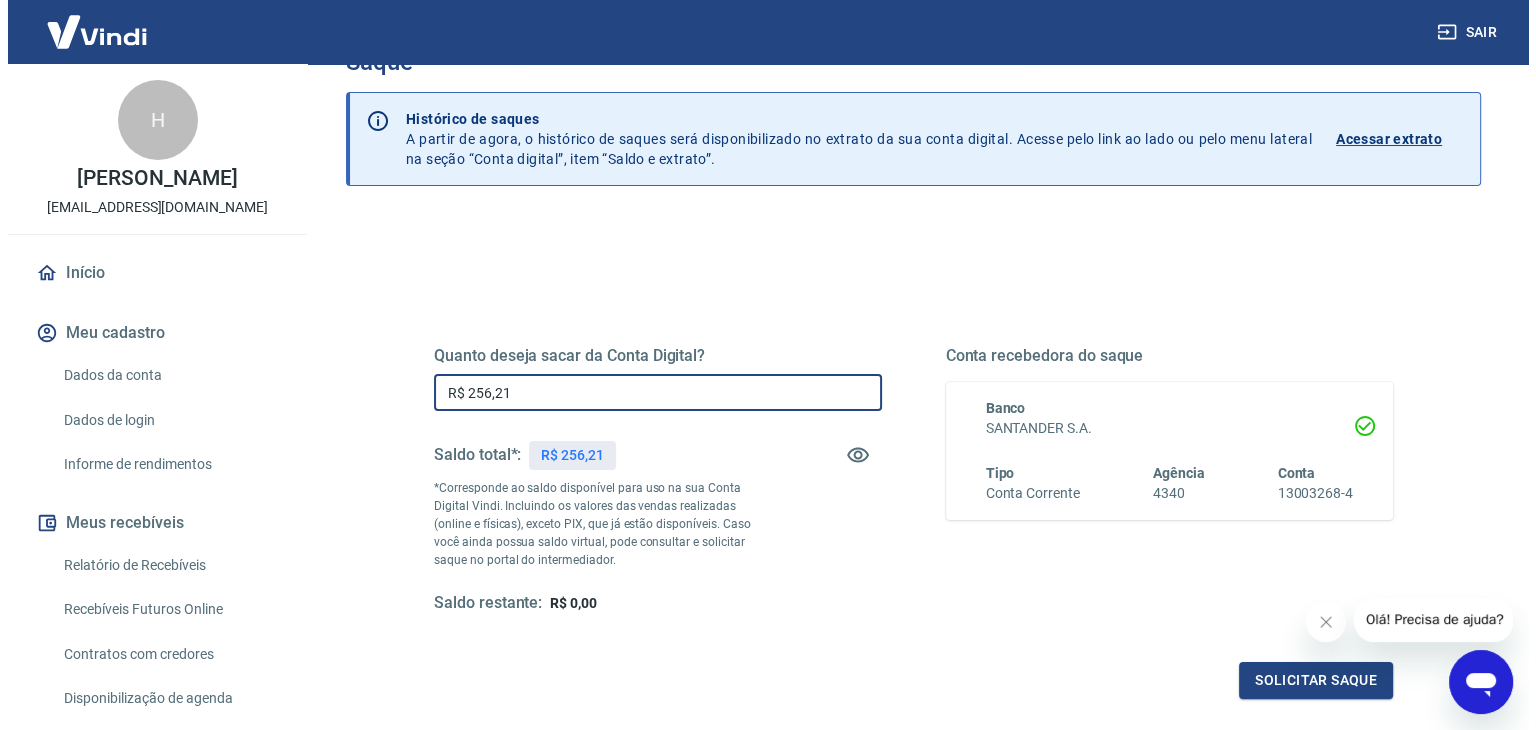scroll, scrollTop: 200, scrollLeft: 0, axis: vertical 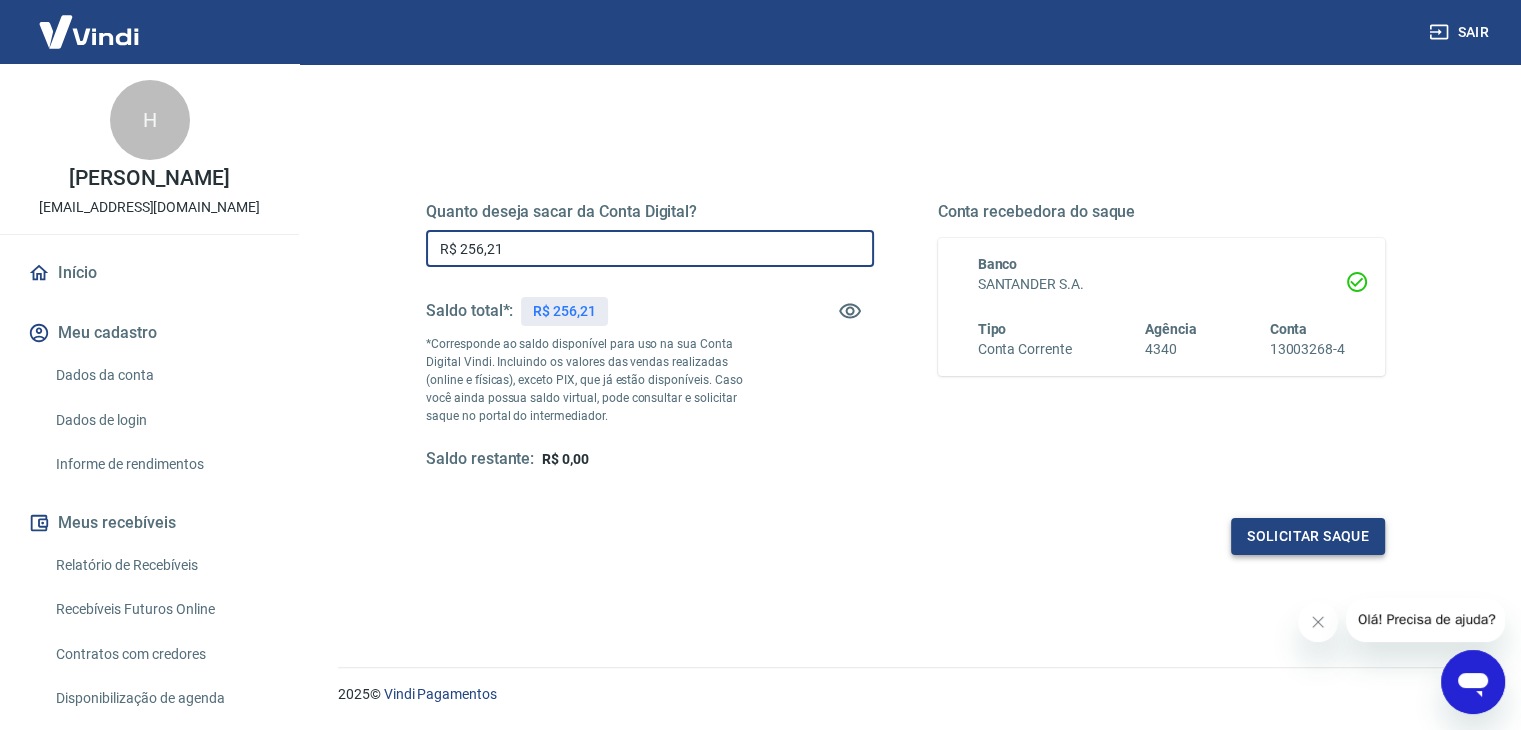 type on "R$ 256,21" 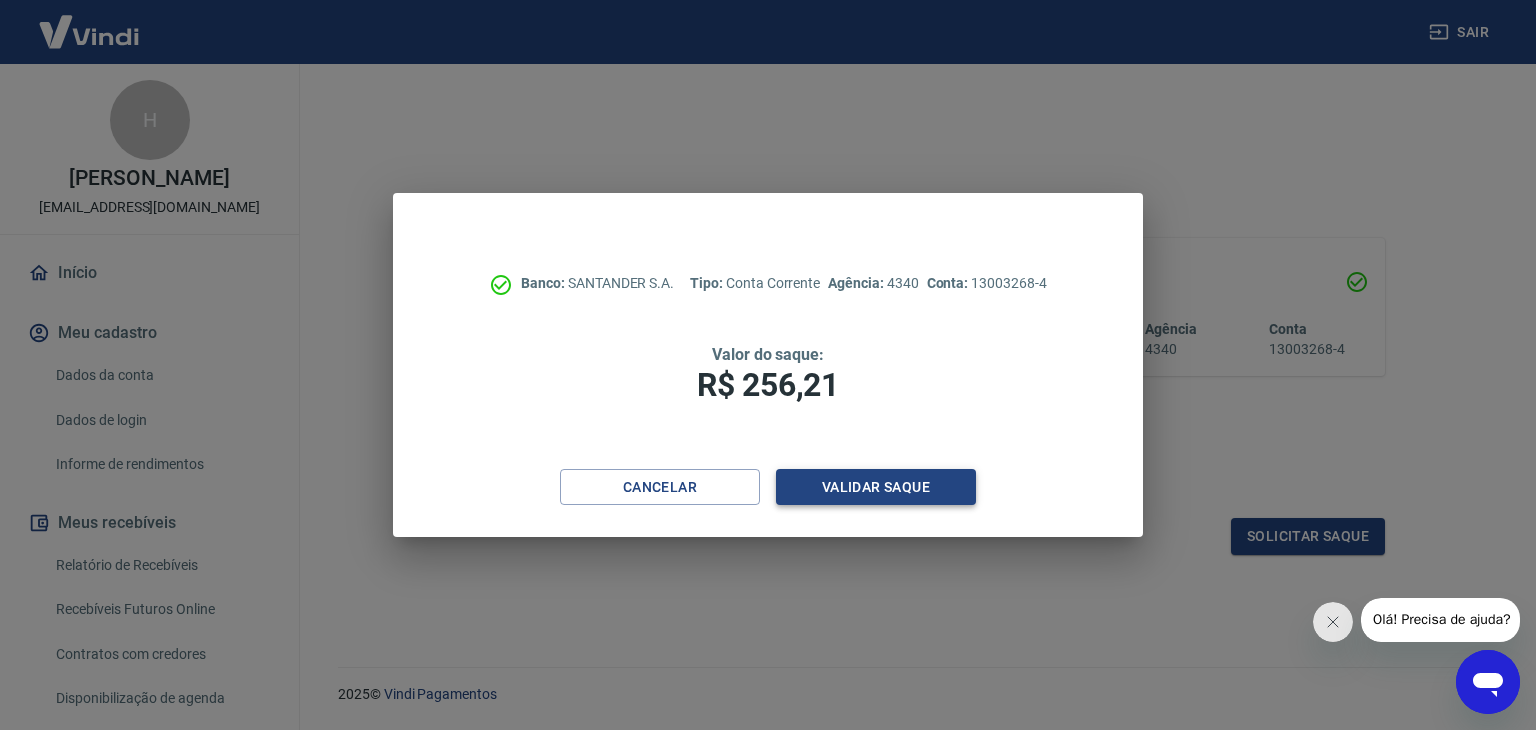 click on "Validar saque" at bounding box center (876, 487) 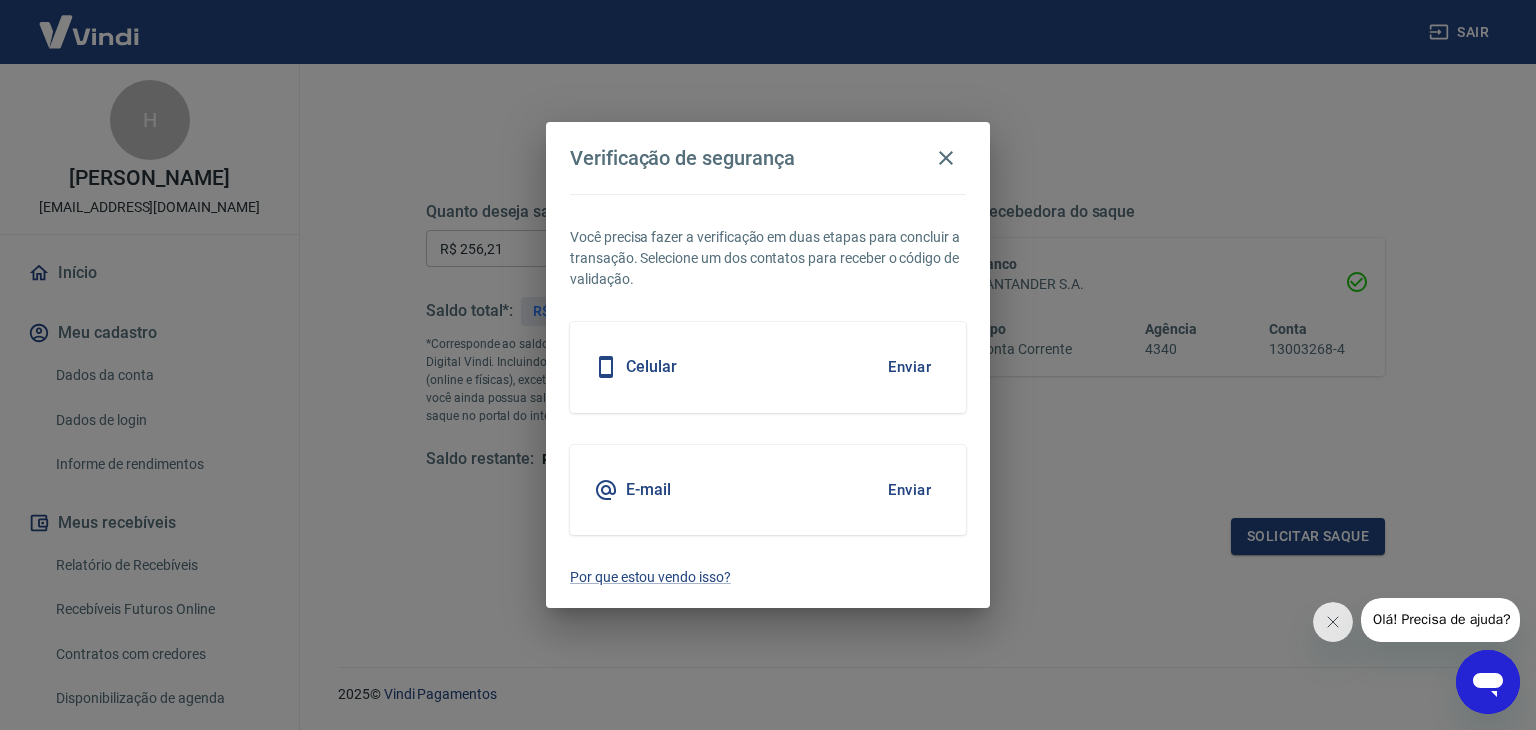 click on "Celular Enviar" at bounding box center (768, 367) 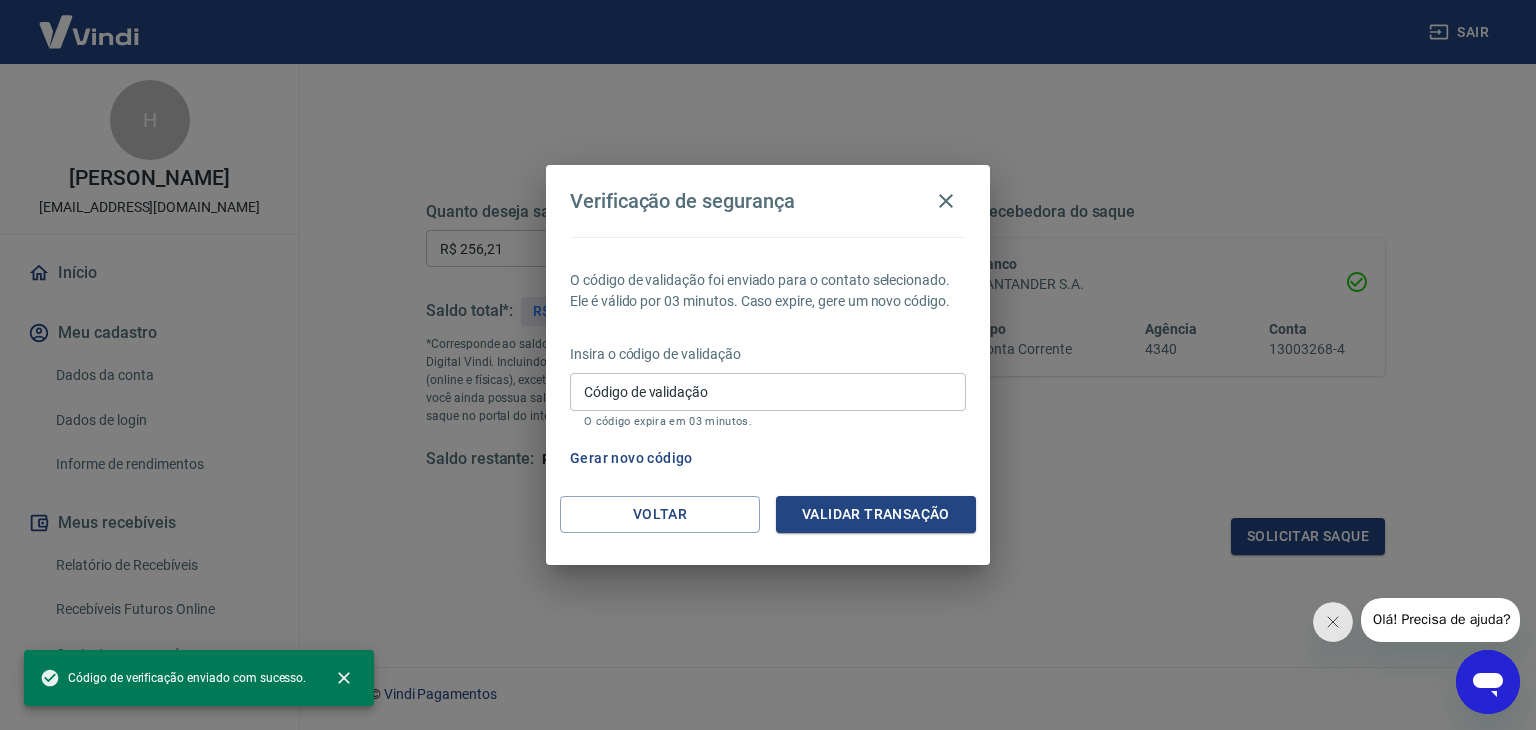 click on "Código de validação" at bounding box center (768, 391) 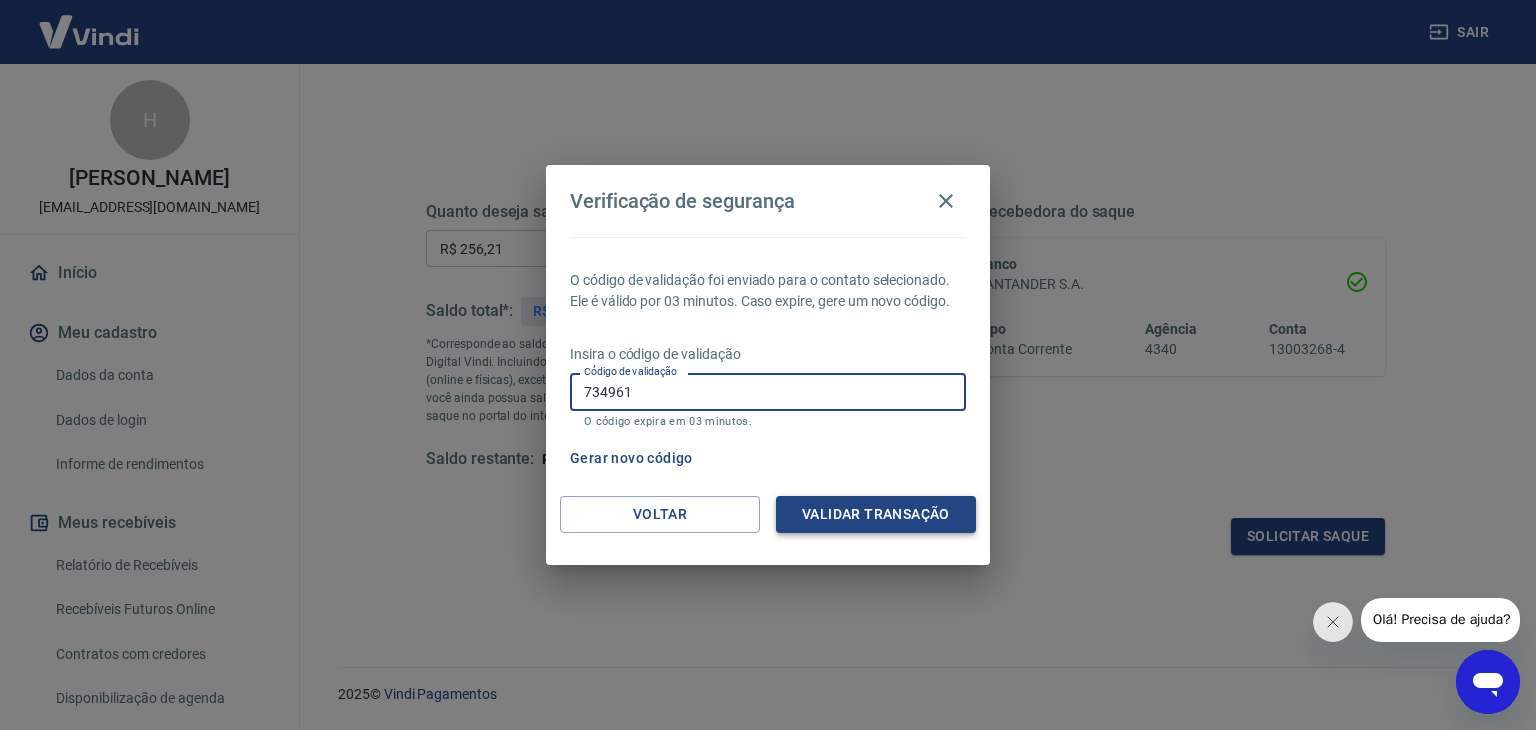 type on "734961" 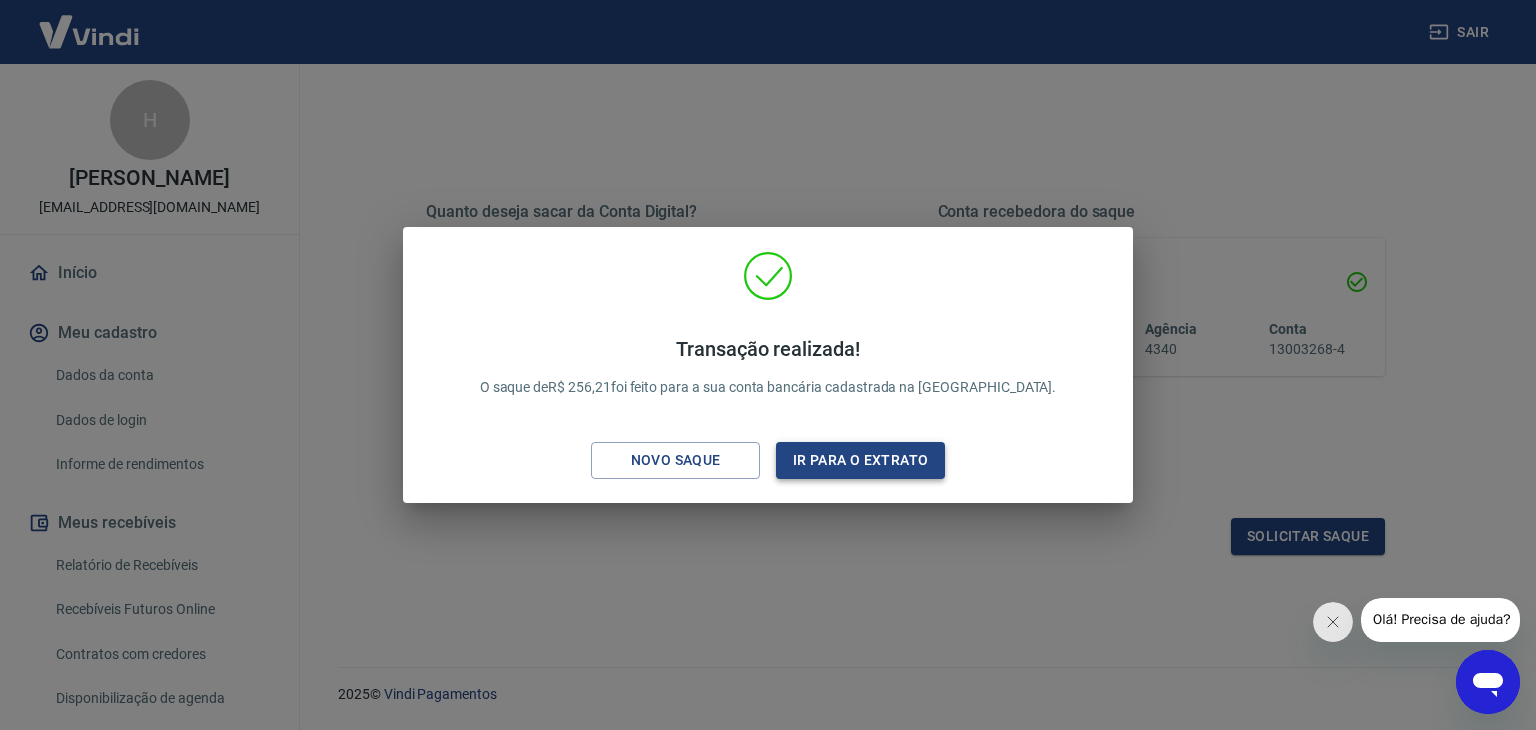 click on "Ir para o extrato" at bounding box center [860, 460] 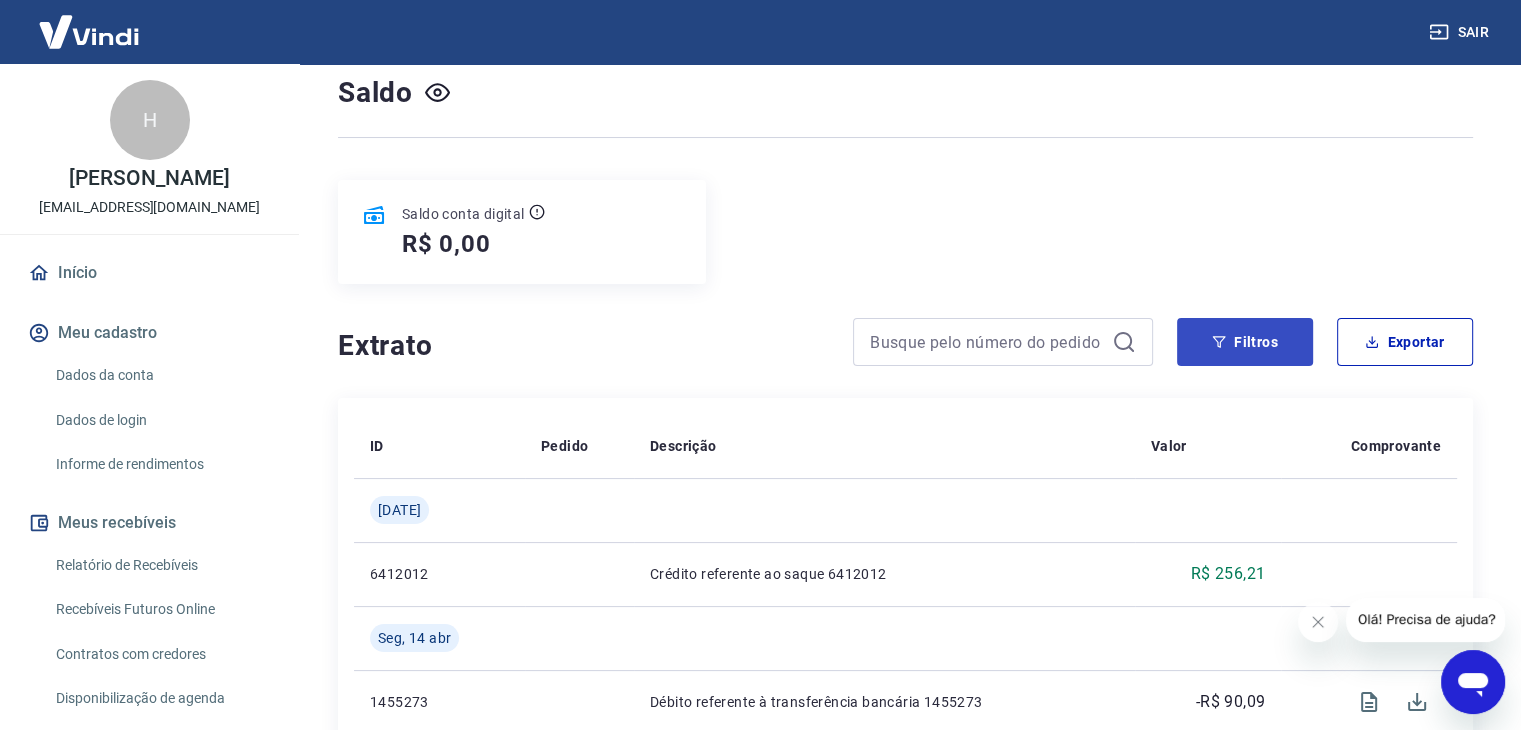 scroll, scrollTop: 300, scrollLeft: 0, axis: vertical 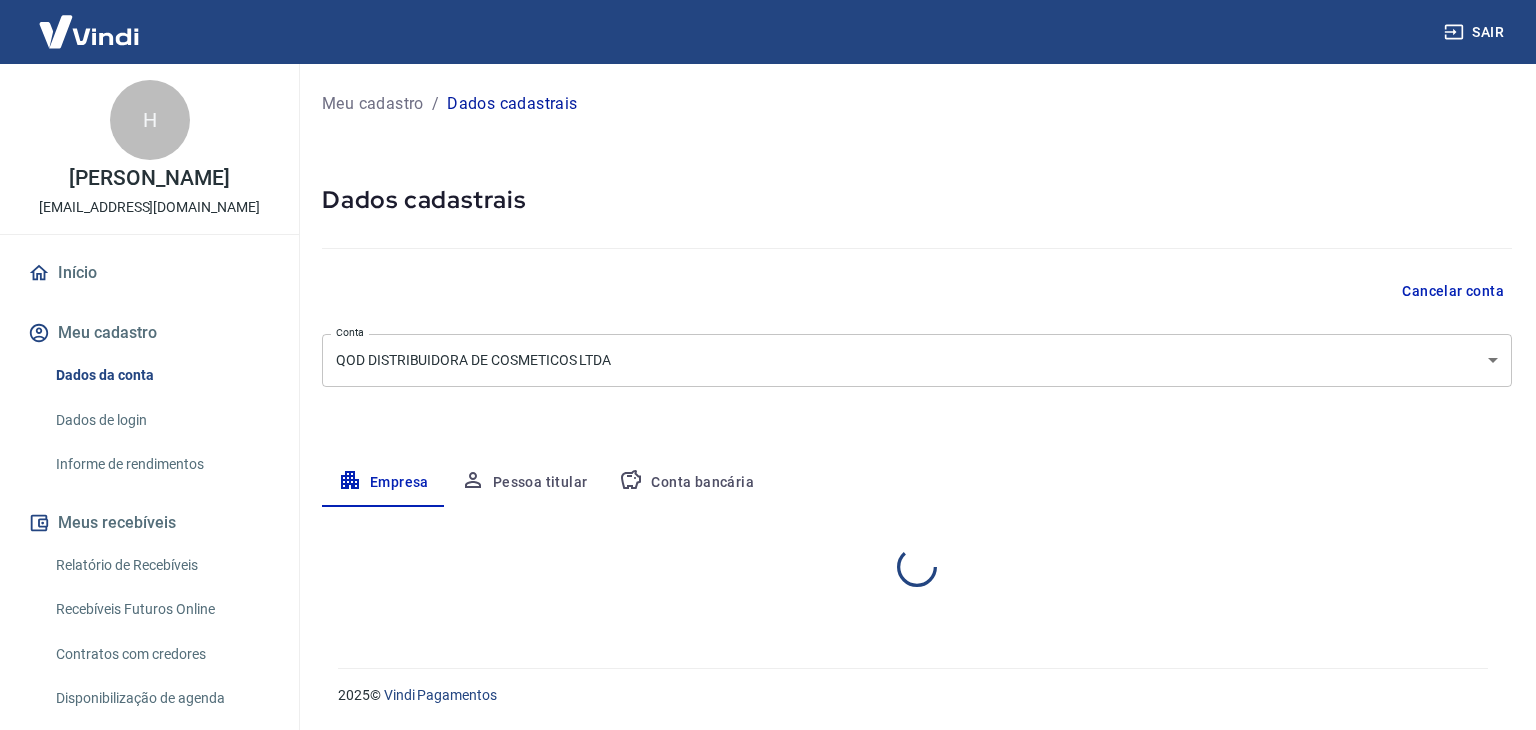 select on "RS" 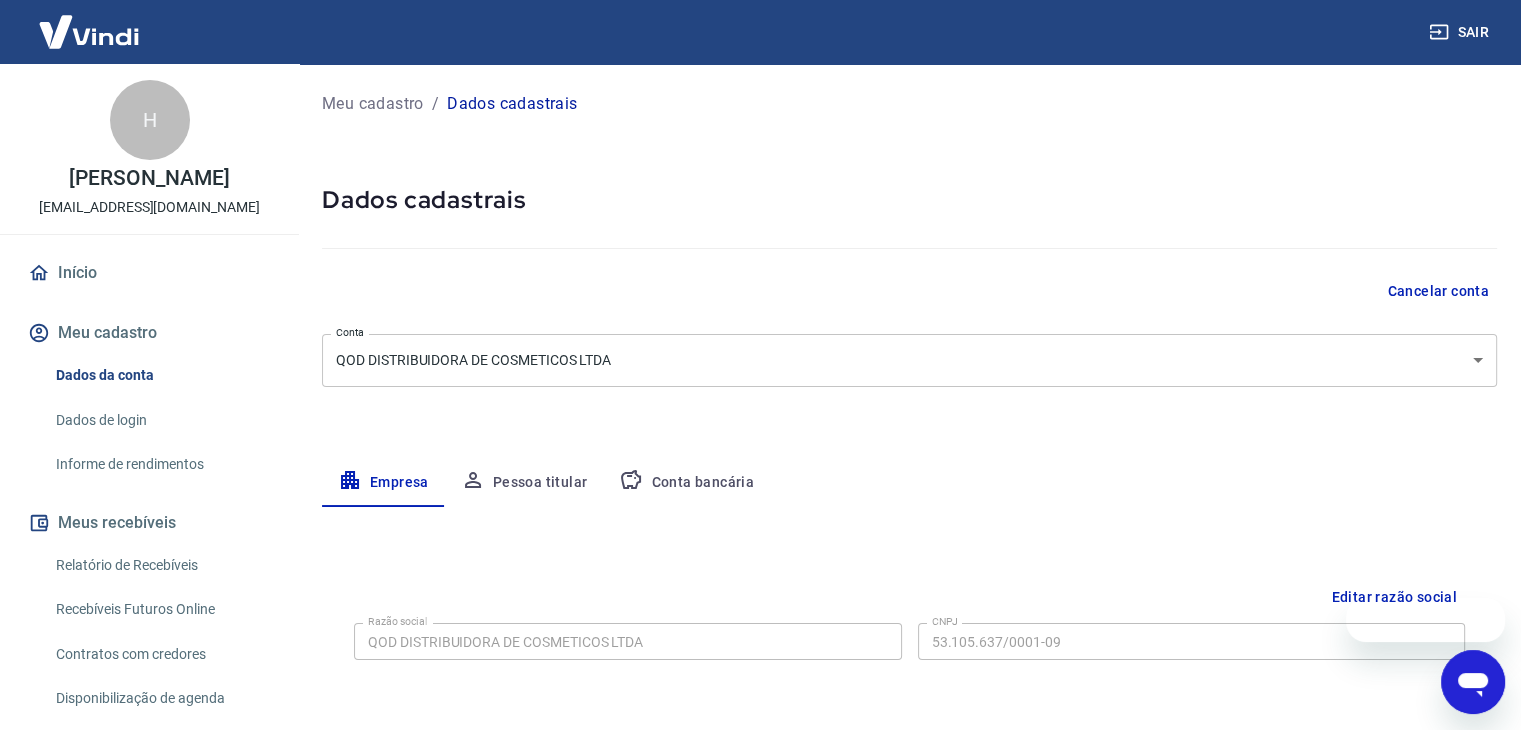 scroll, scrollTop: 0, scrollLeft: 0, axis: both 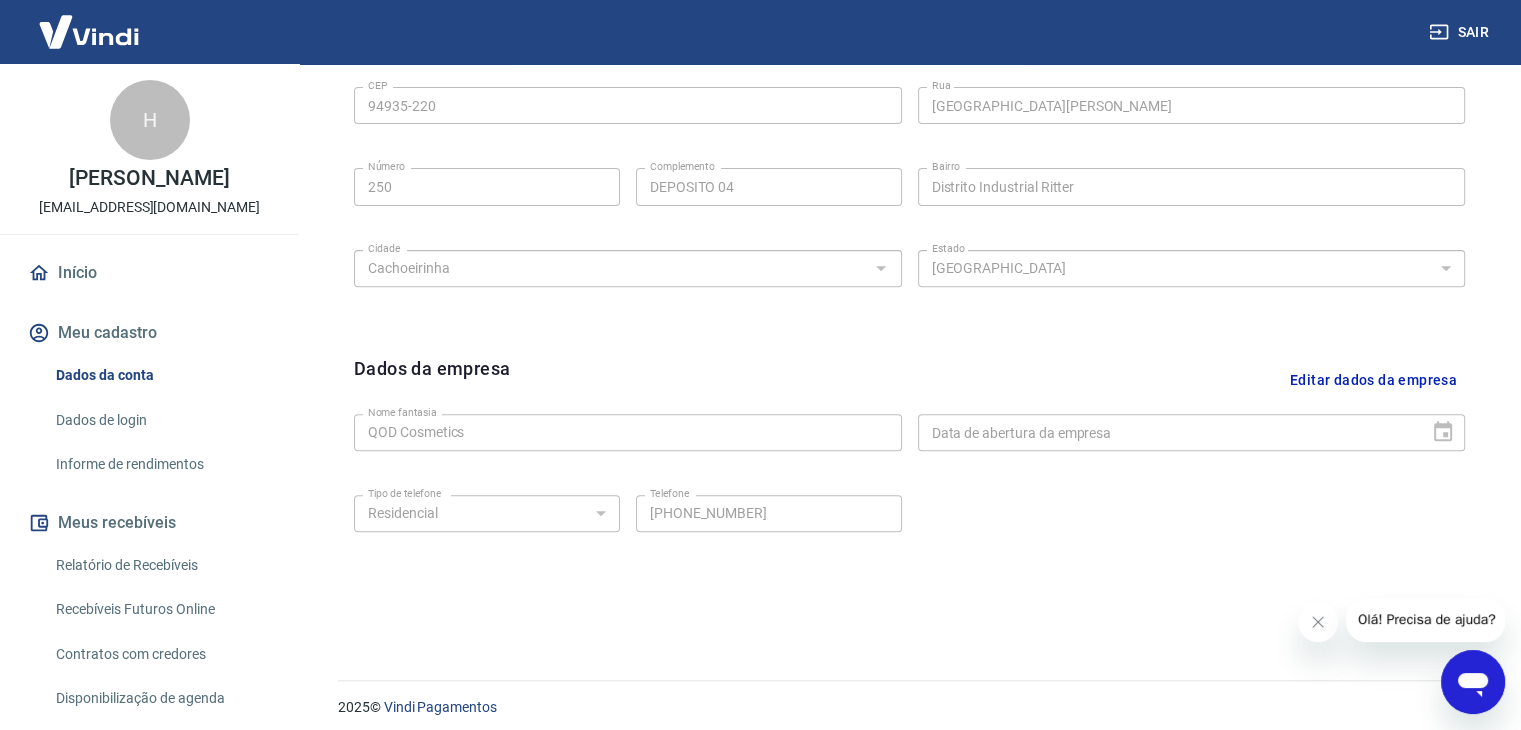 click on "Editar dados da empresa" at bounding box center [1373, 380] 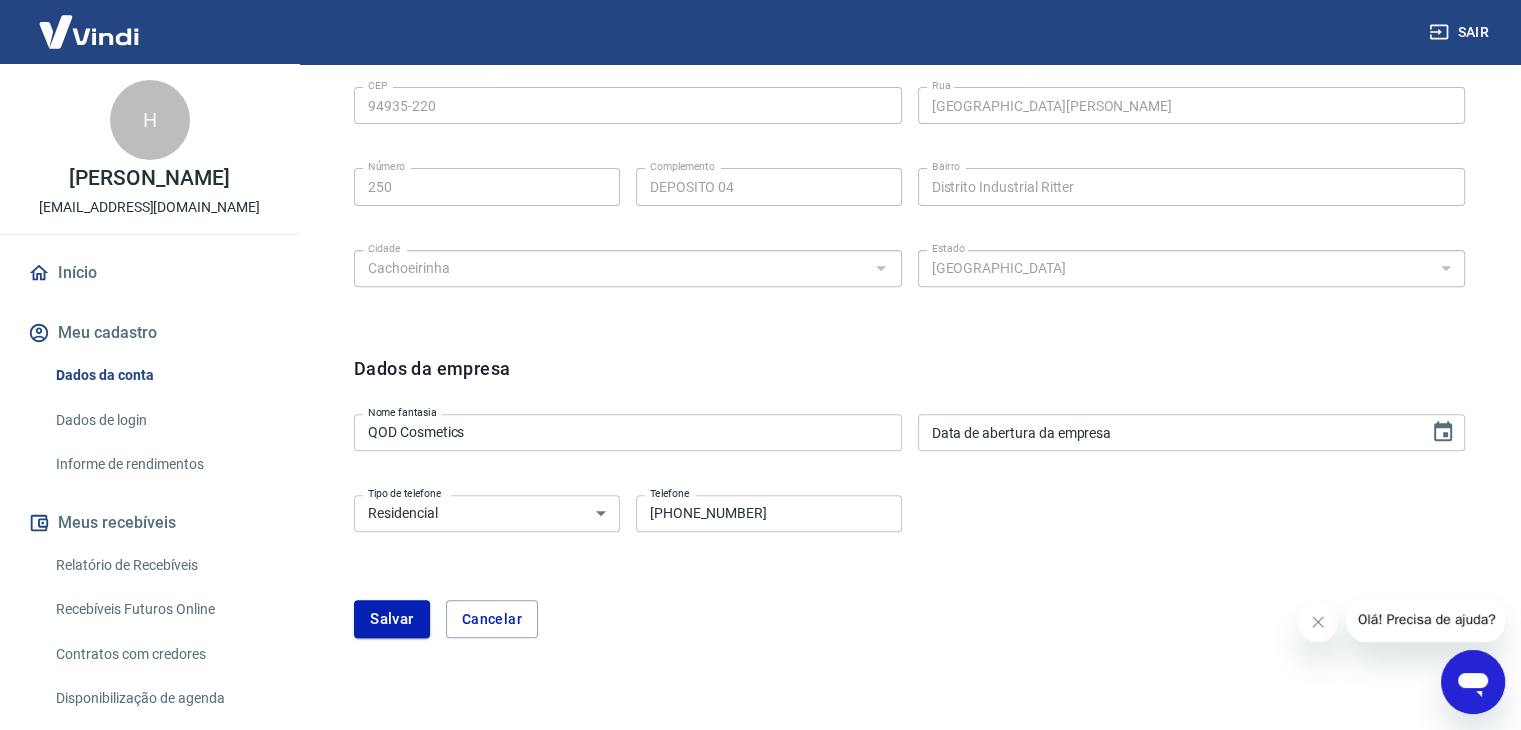 click on "[PHONE_NUMBER]" at bounding box center (769, 513) 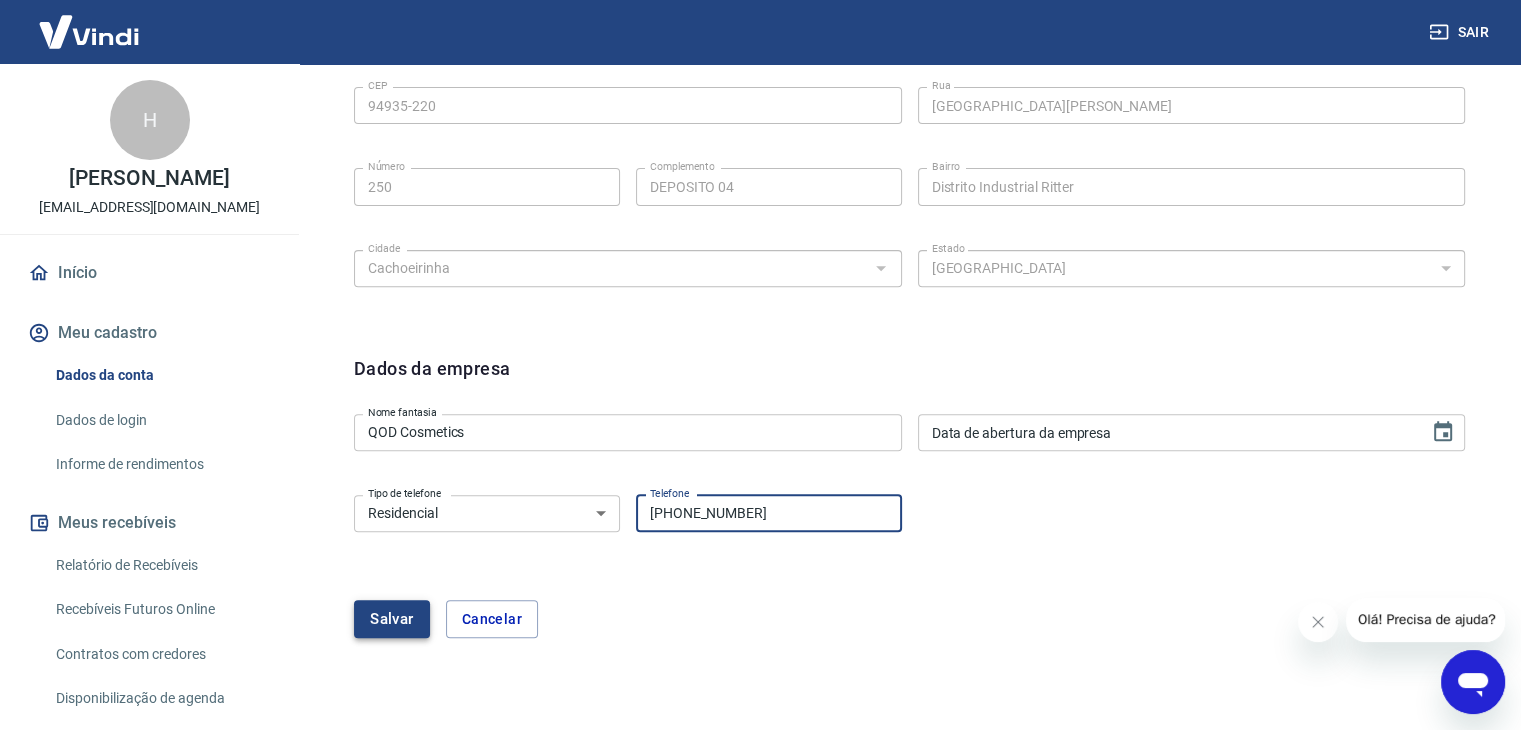 type on "[PHONE_NUMBER]" 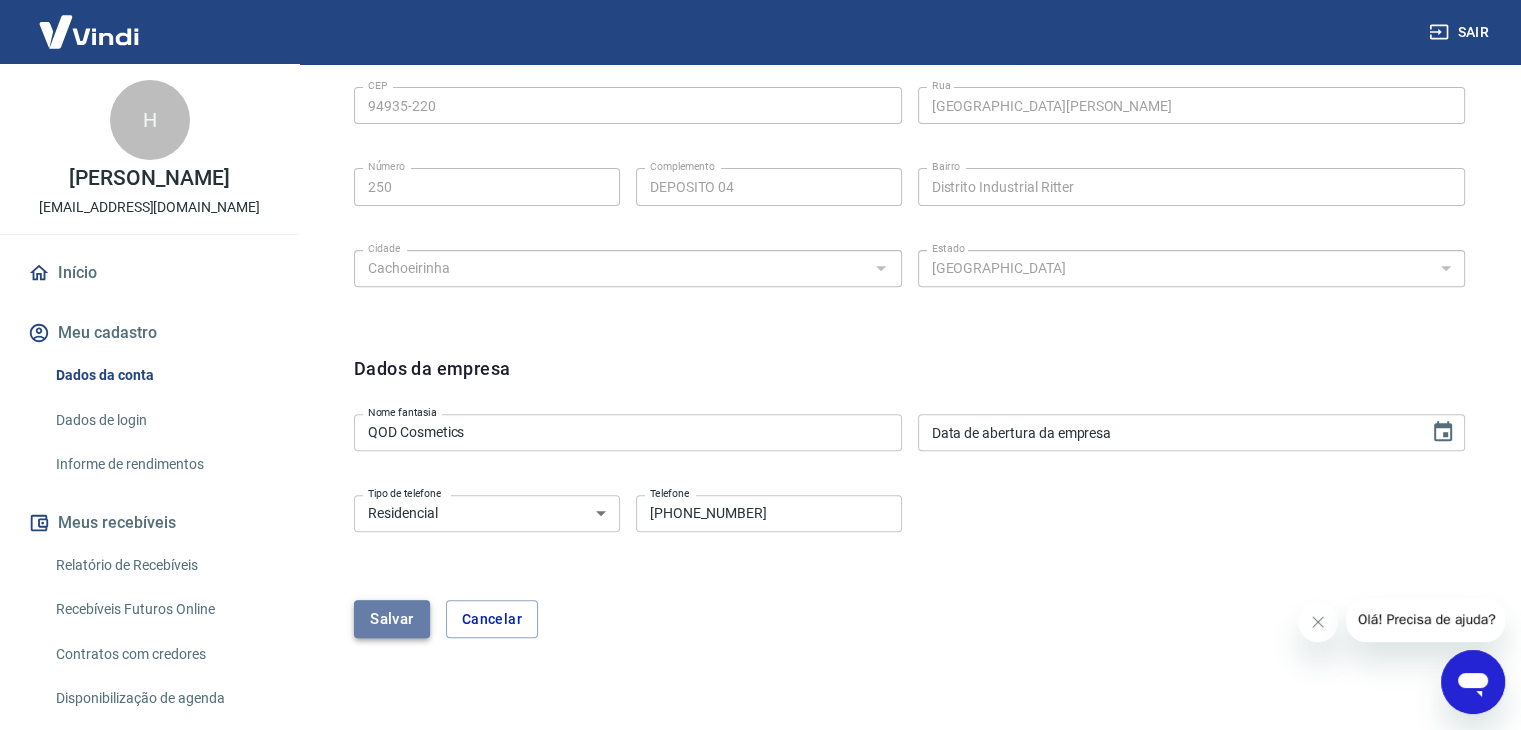 click on "Salvar" at bounding box center [392, 619] 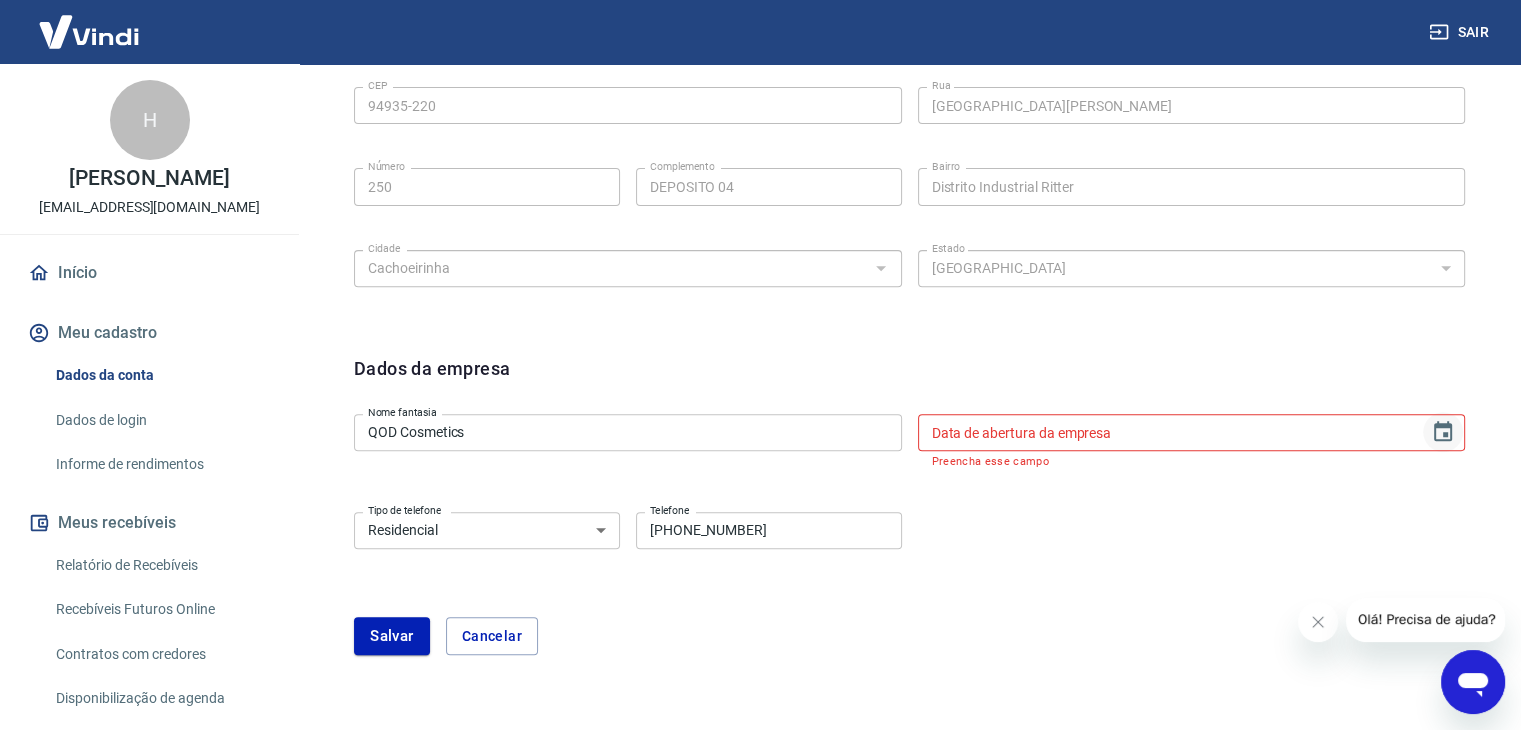 click 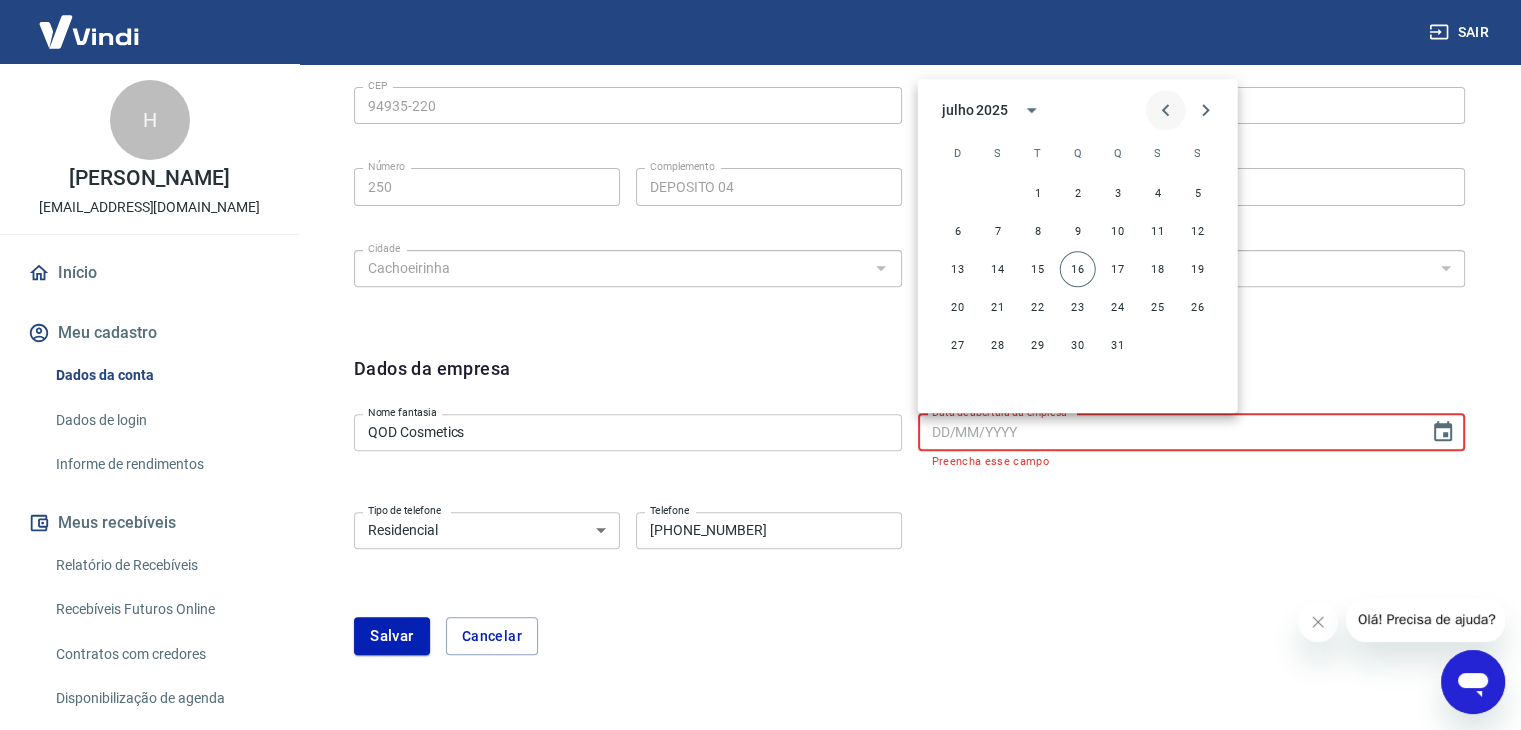 click 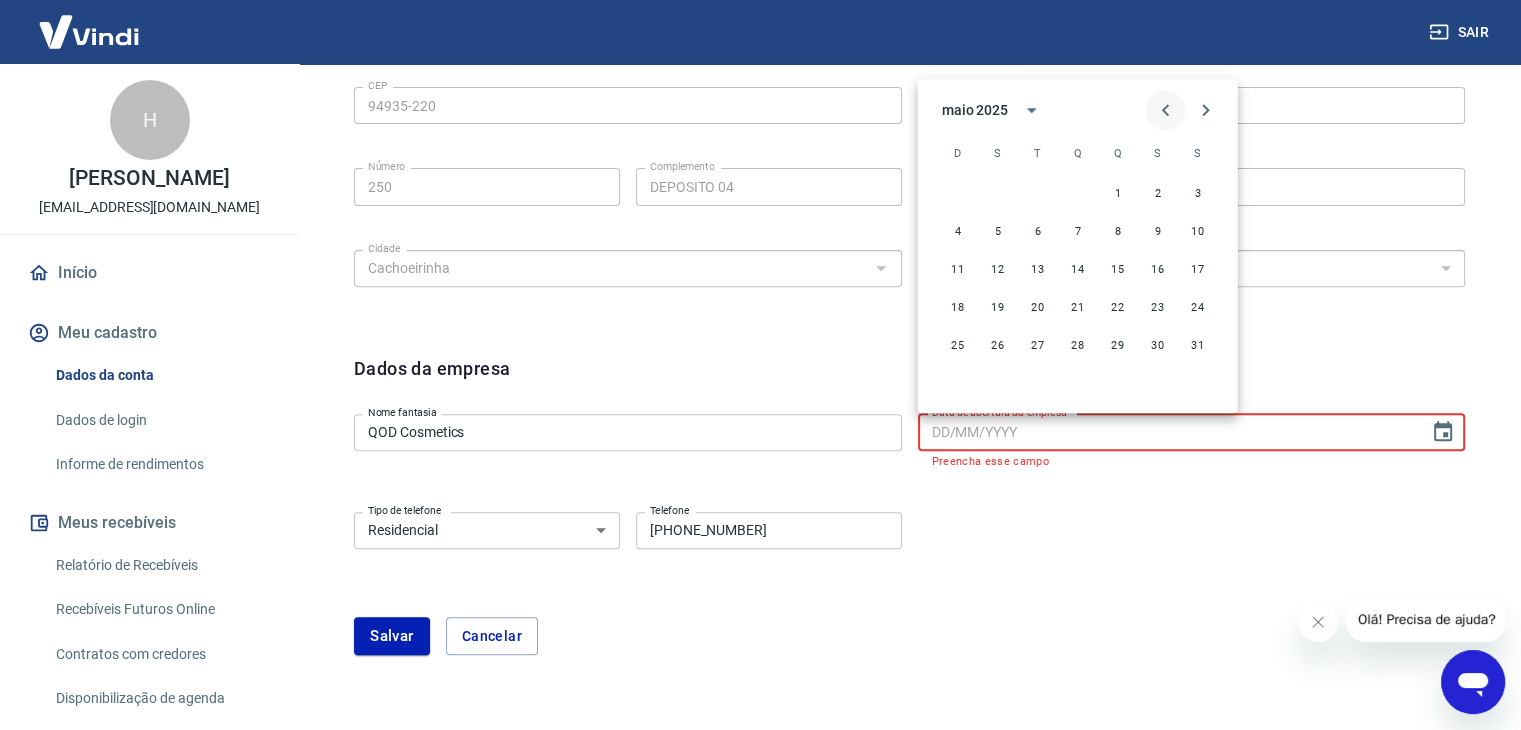 click 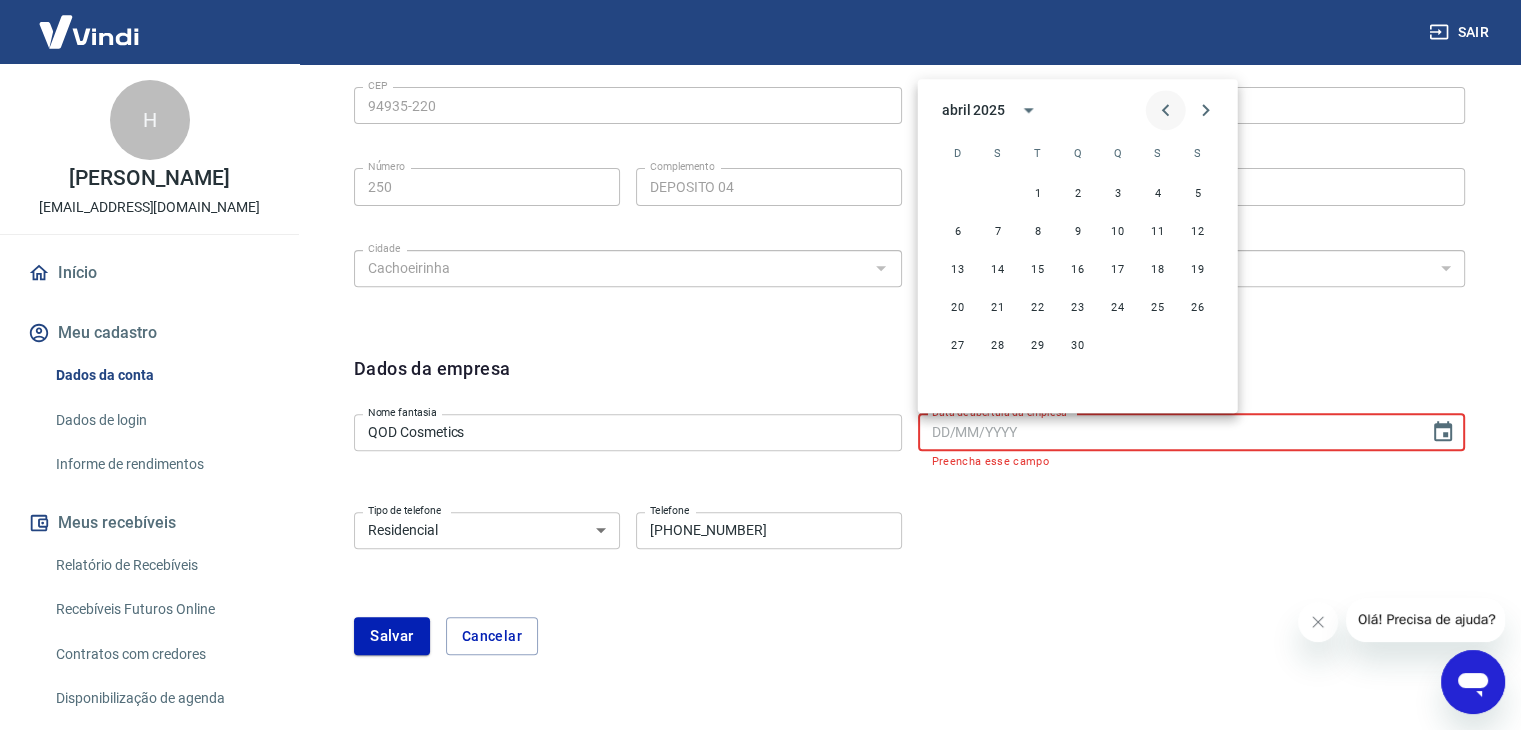 click 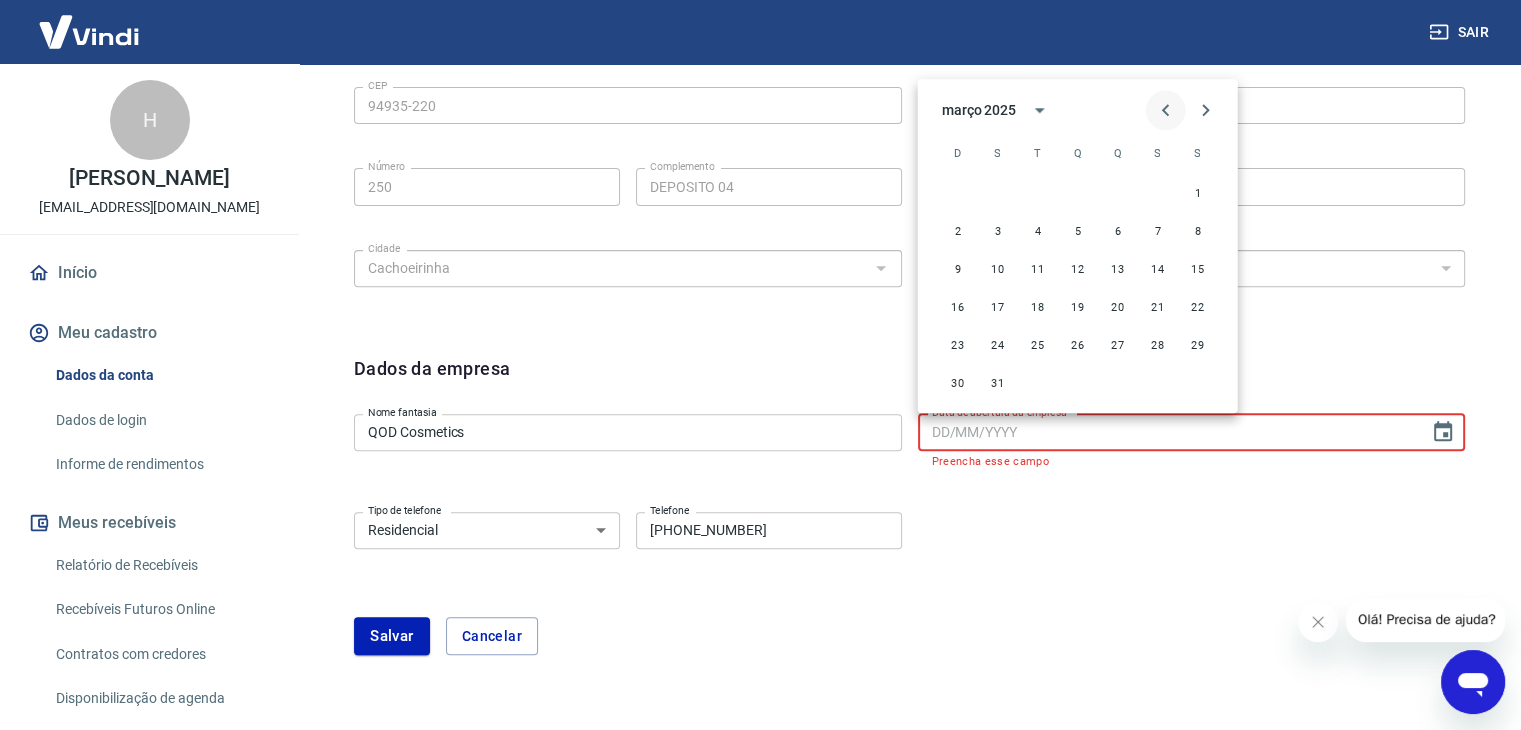click 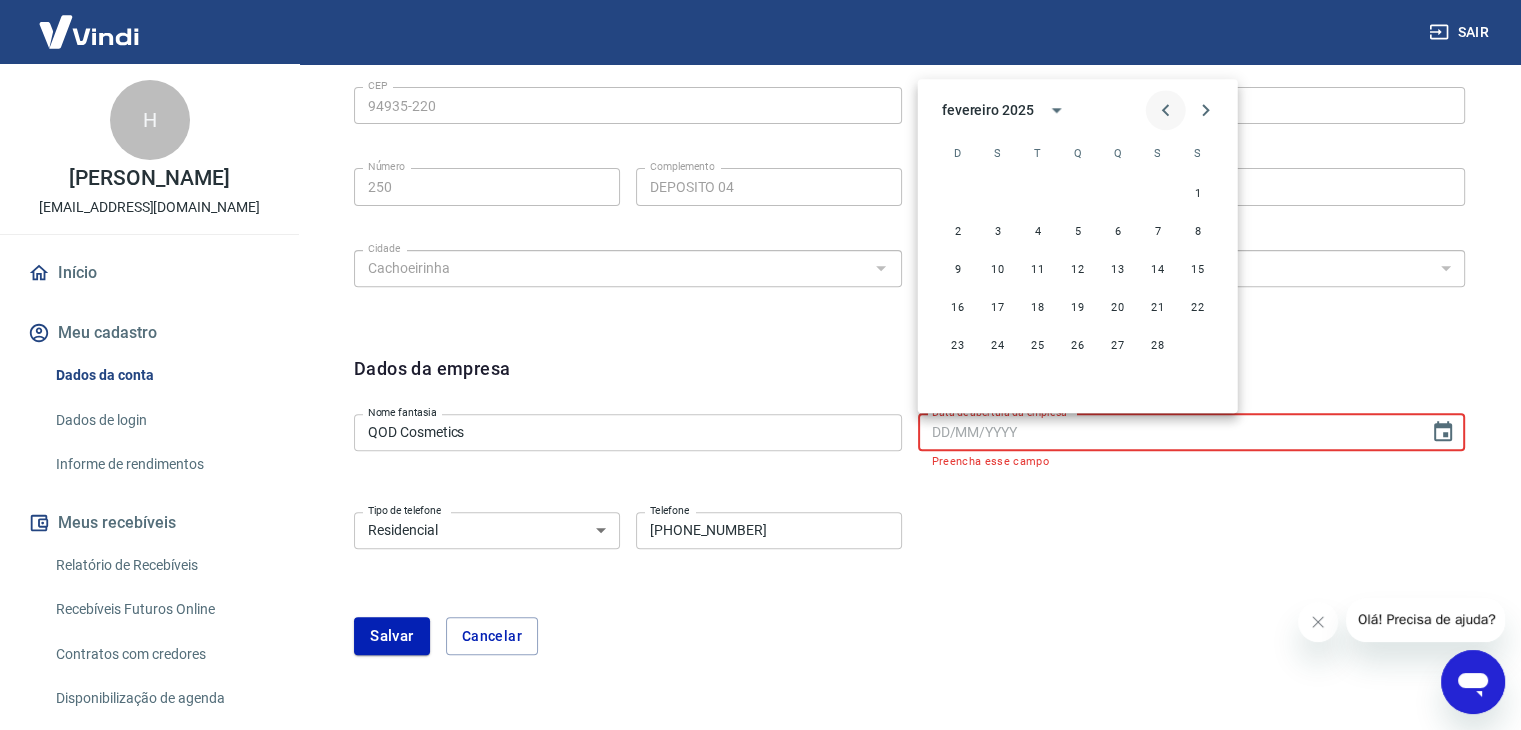 click 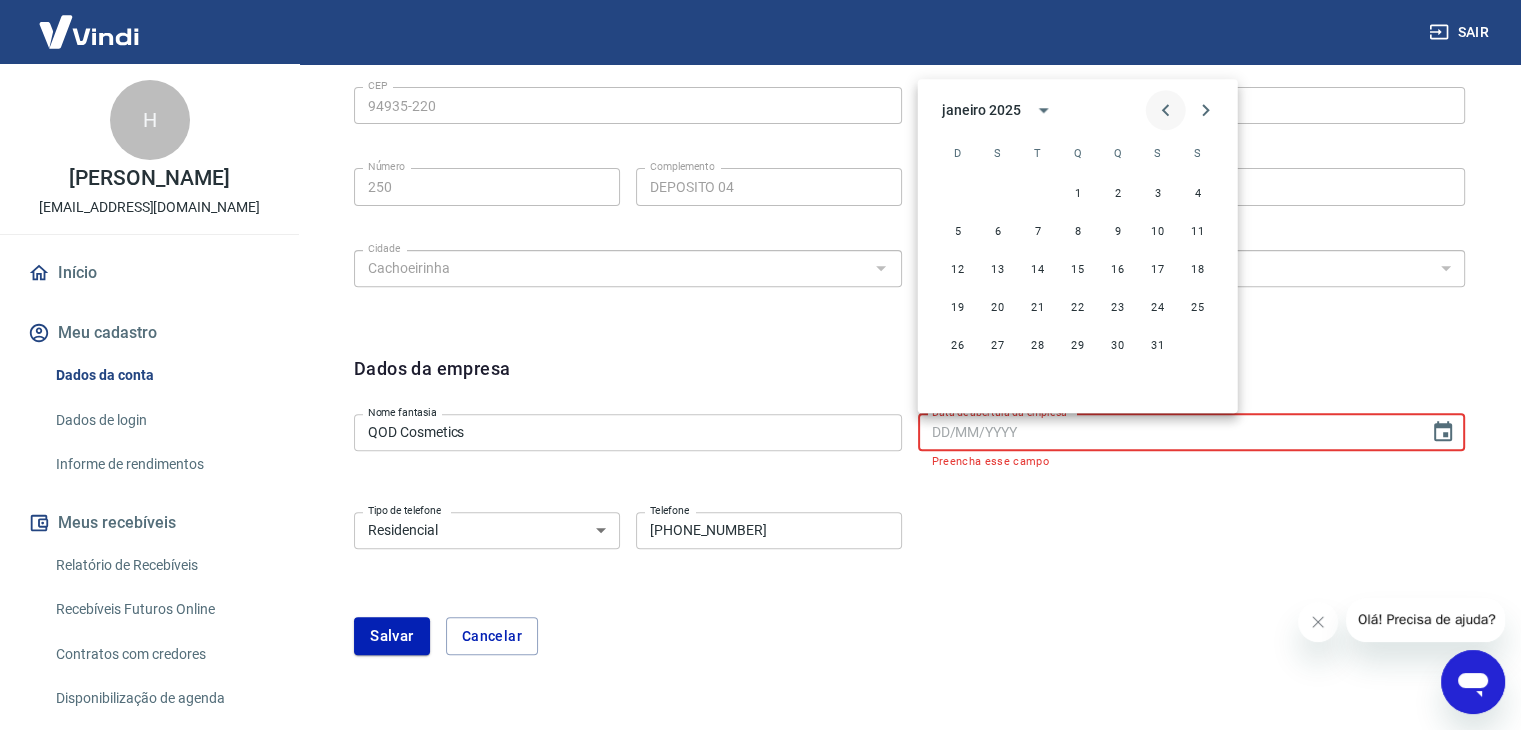 click 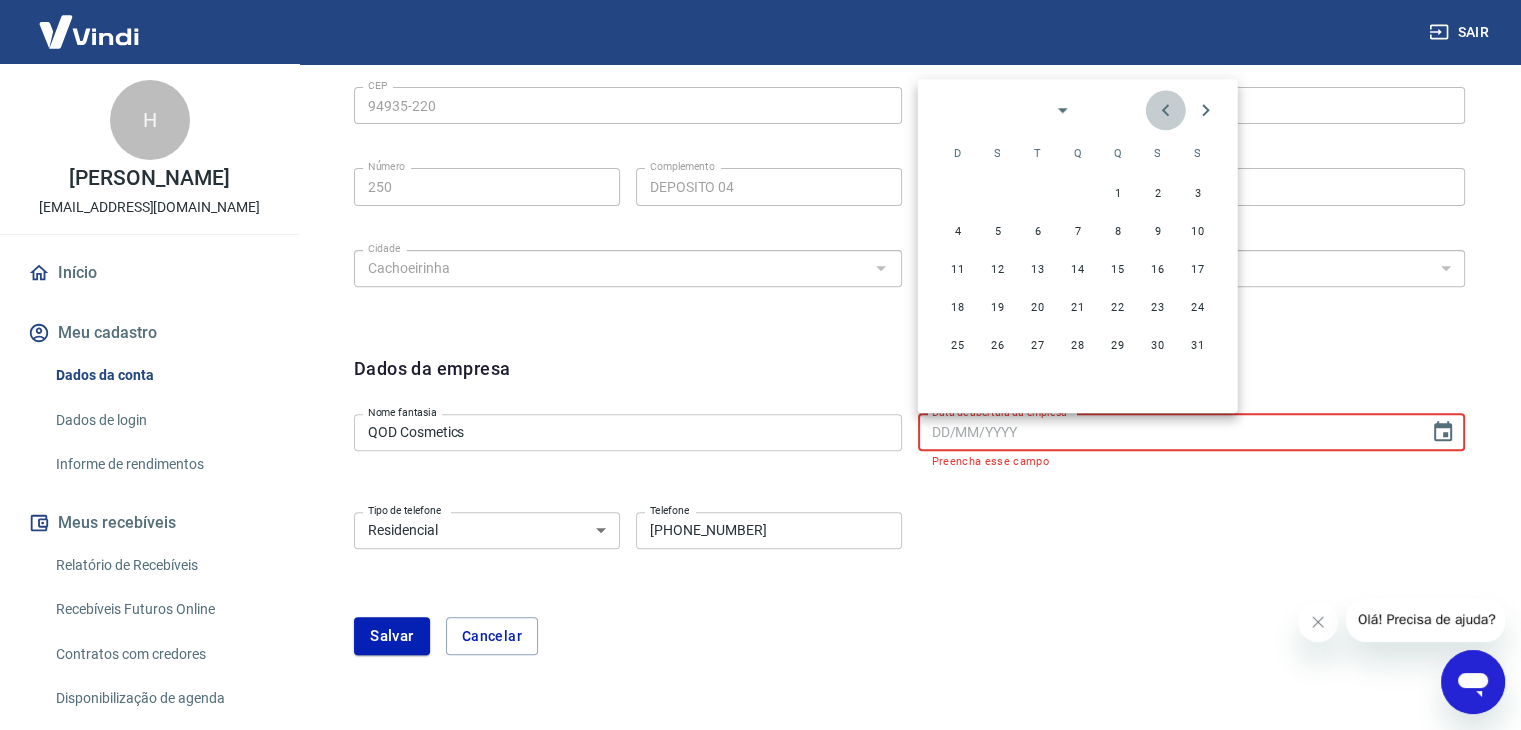 click 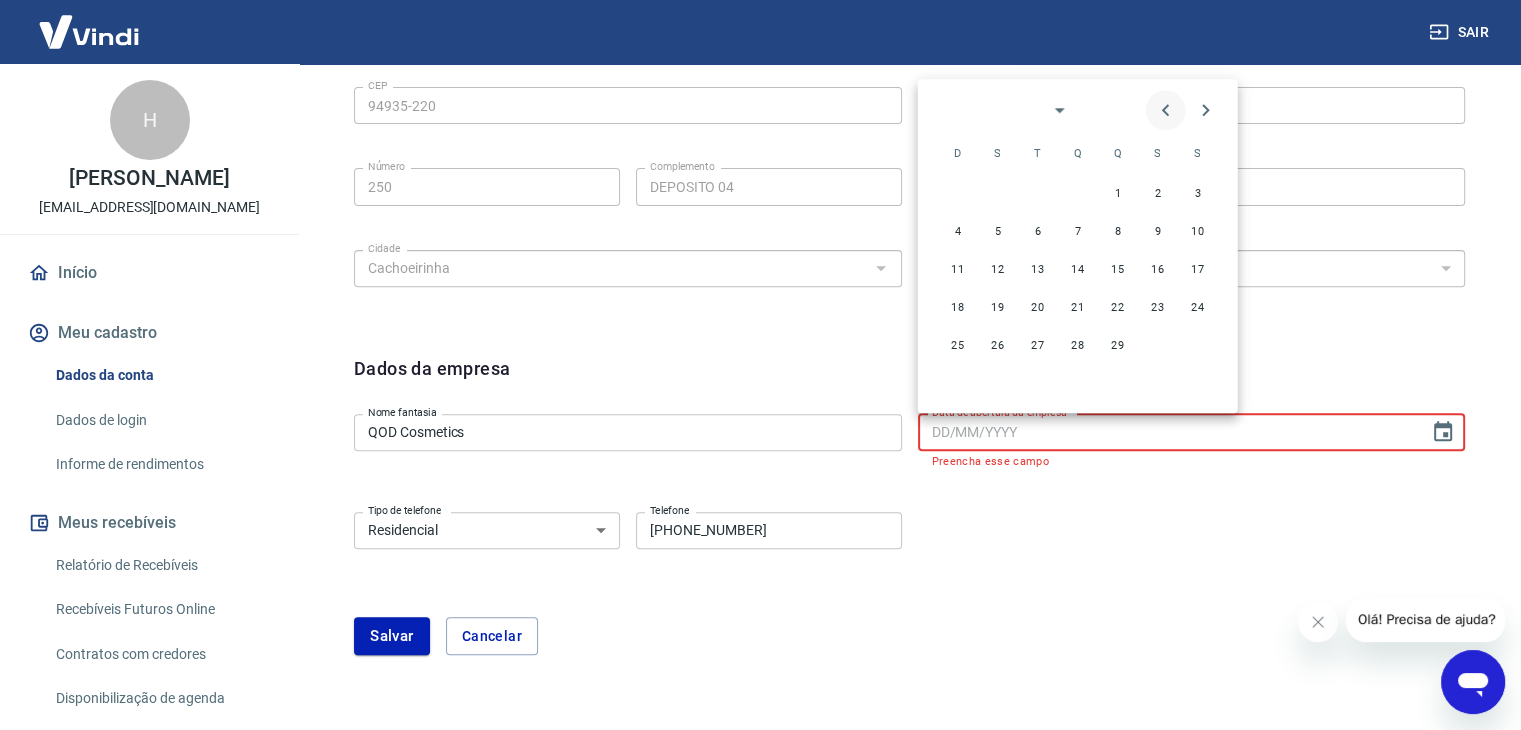 click 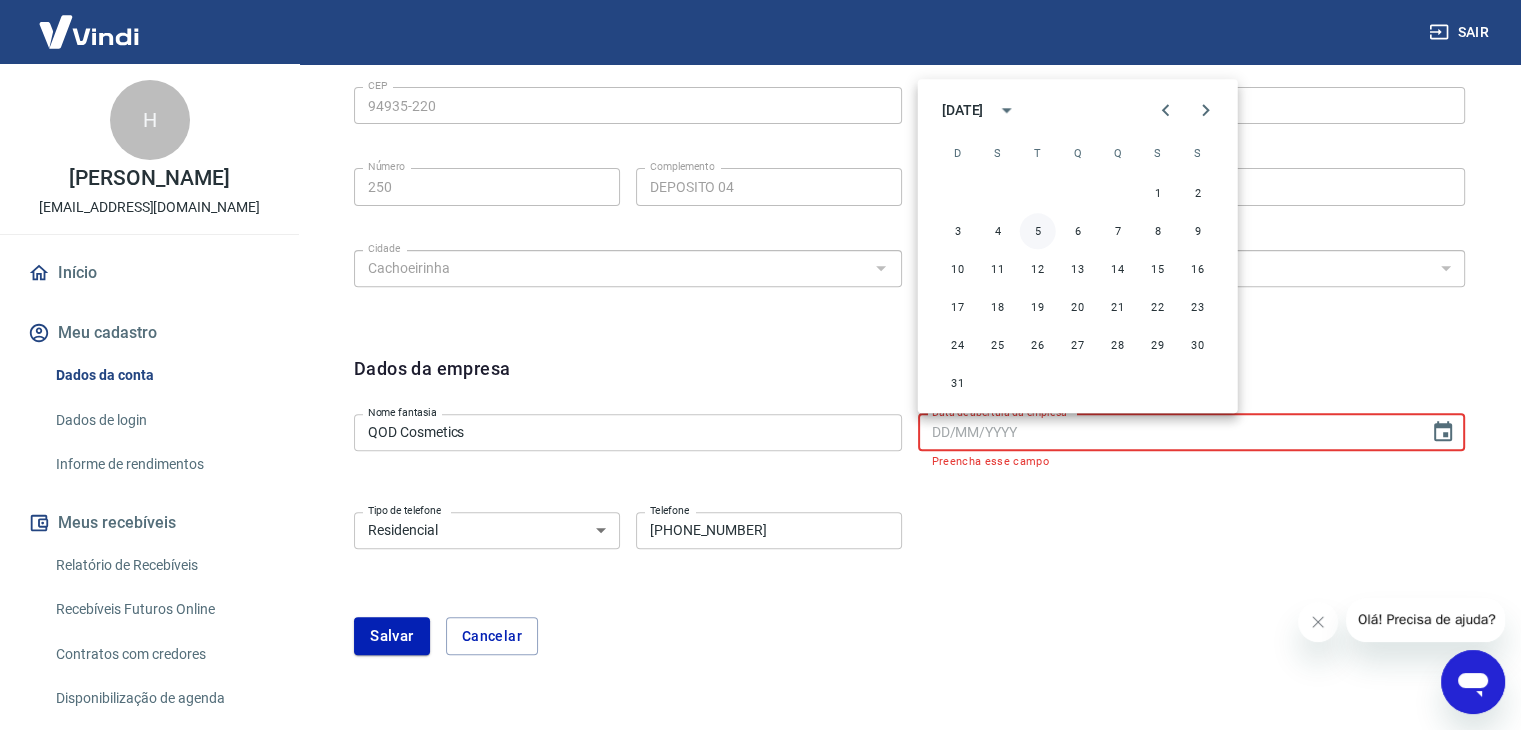 click on "5" at bounding box center (1038, 231) 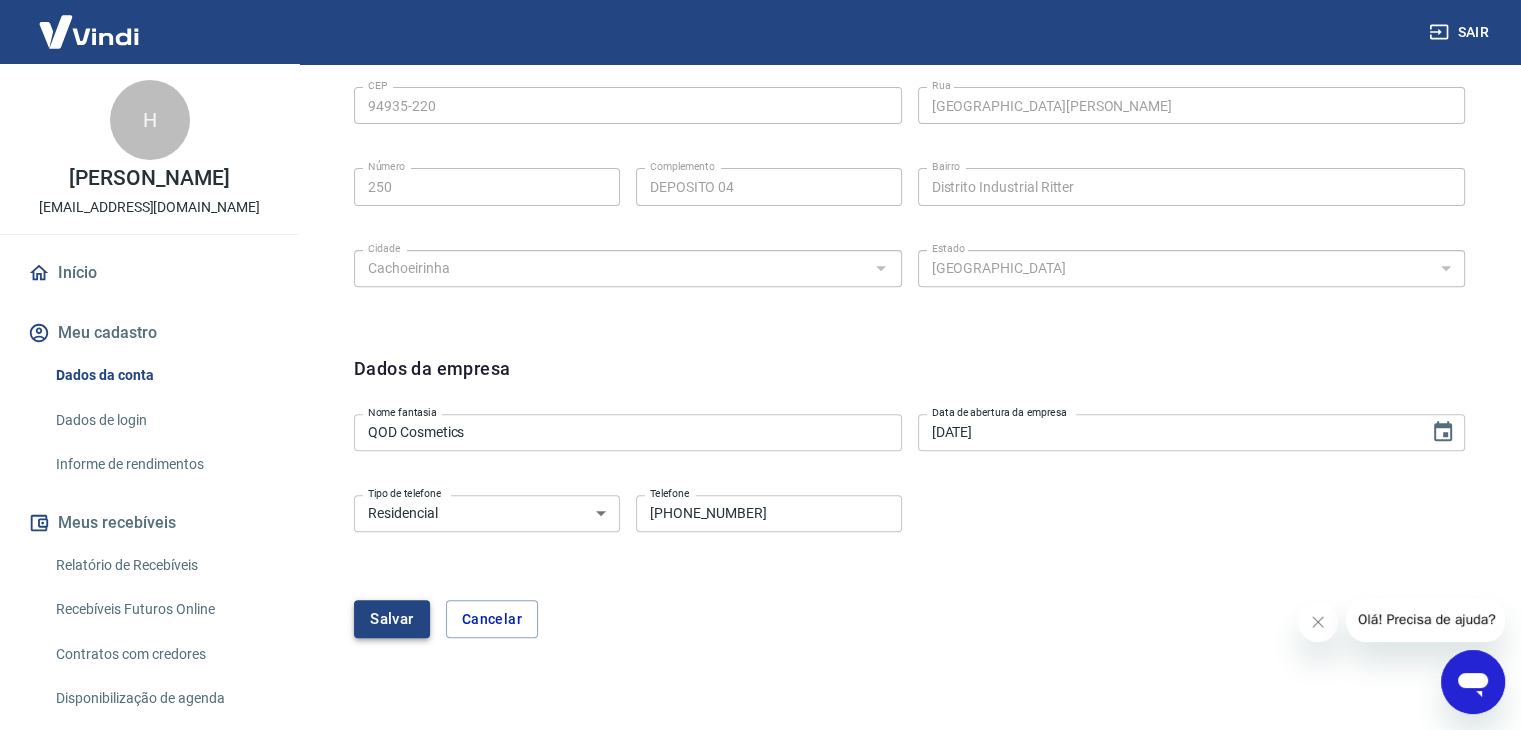 click on "Salvar" at bounding box center (392, 619) 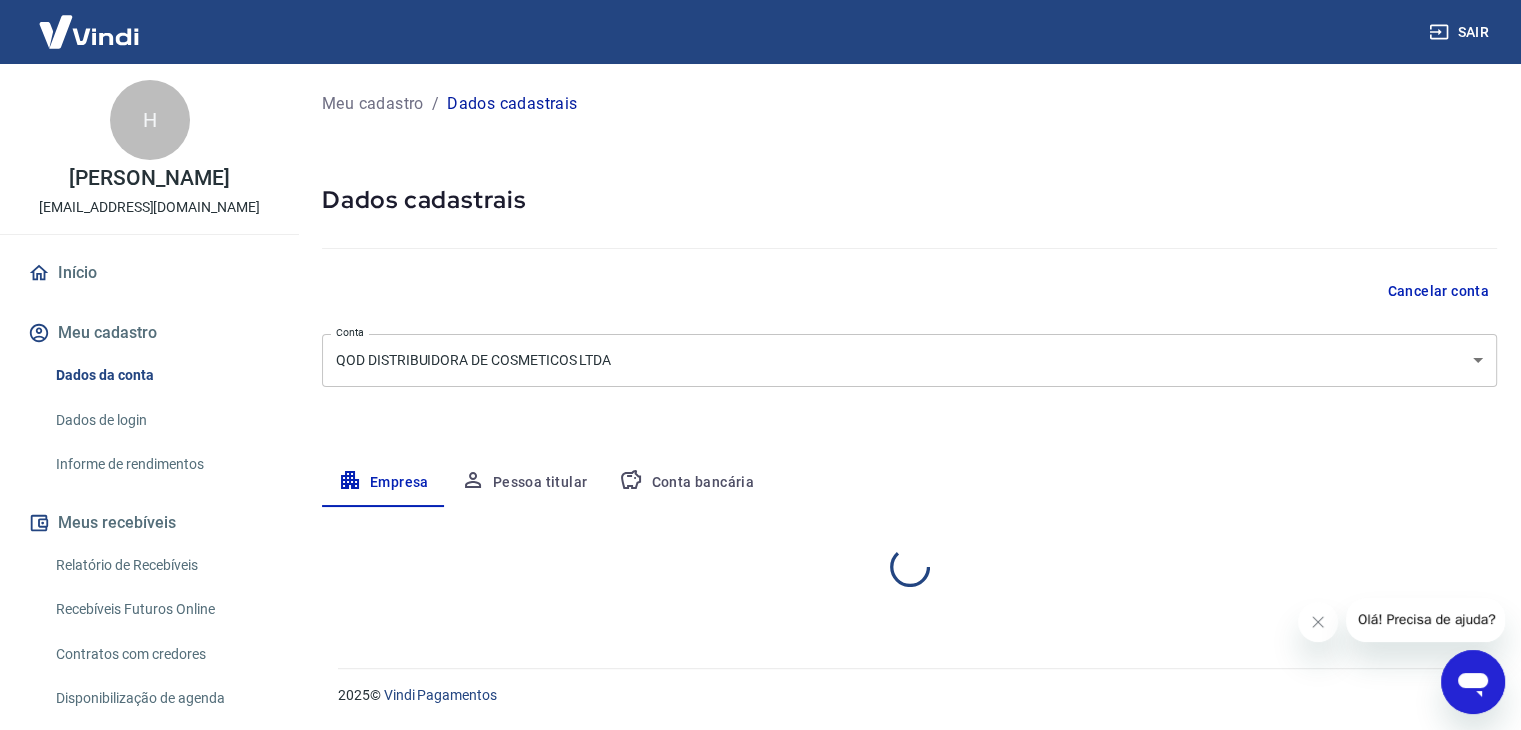 scroll, scrollTop: 0, scrollLeft: 0, axis: both 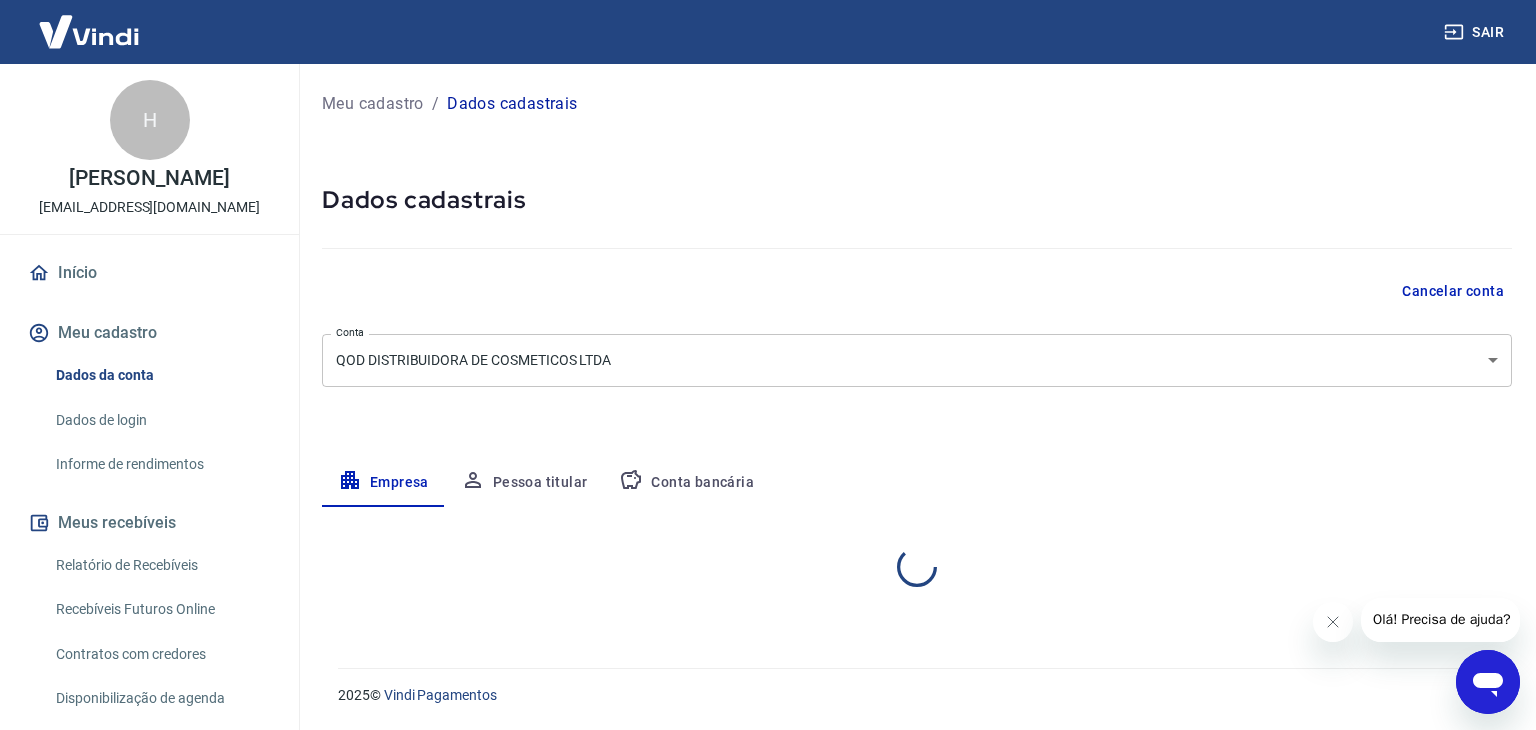 select on "RS" 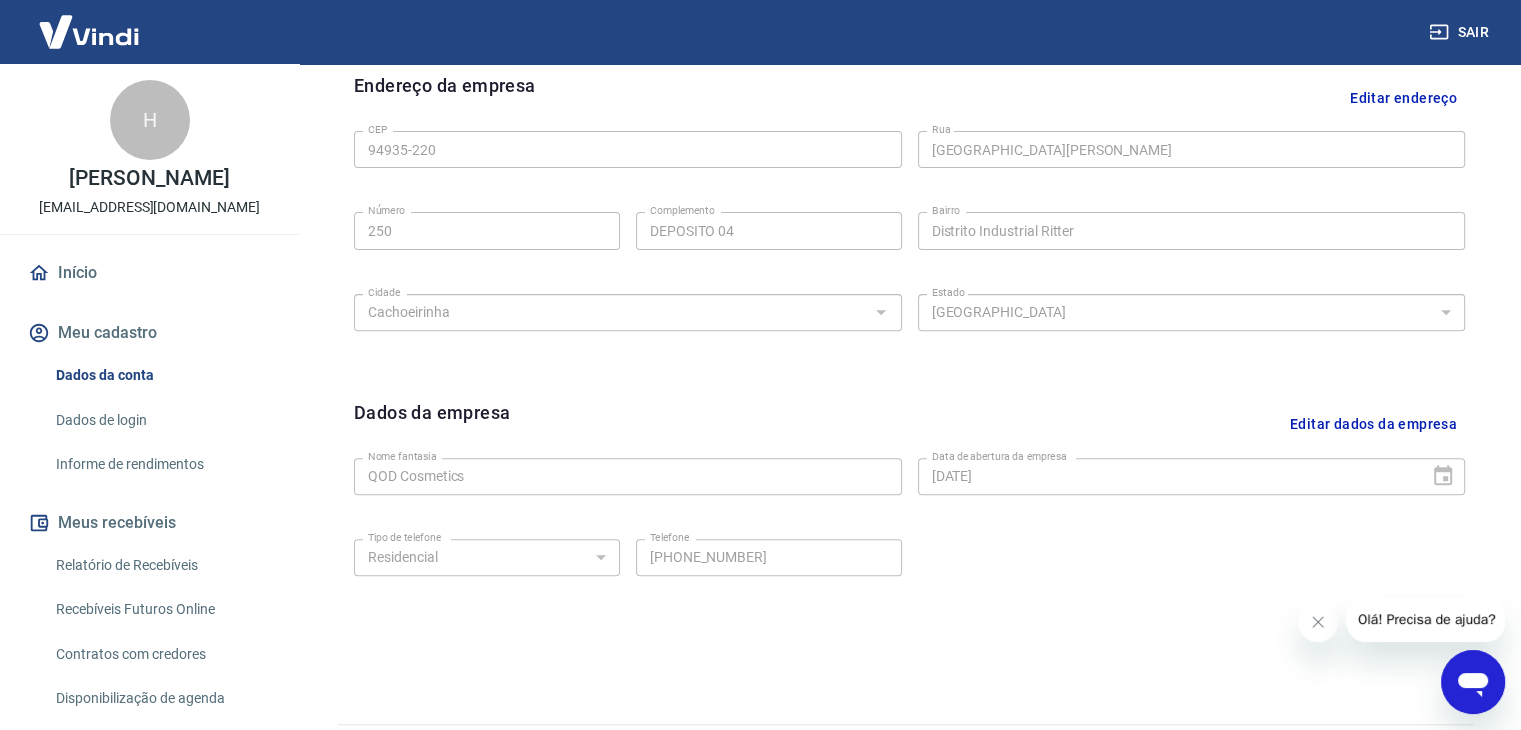 scroll, scrollTop: 712, scrollLeft: 0, axis: vertical 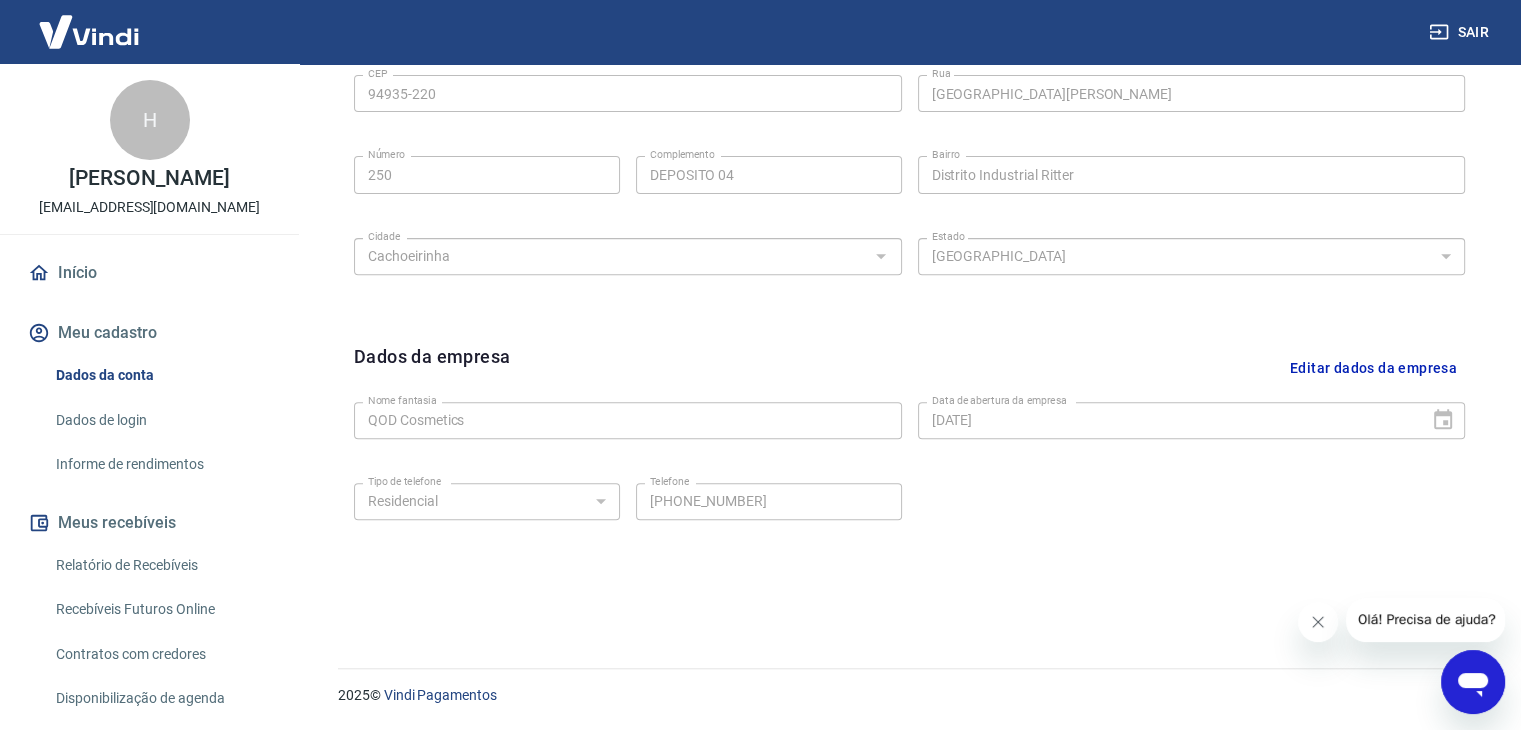 click 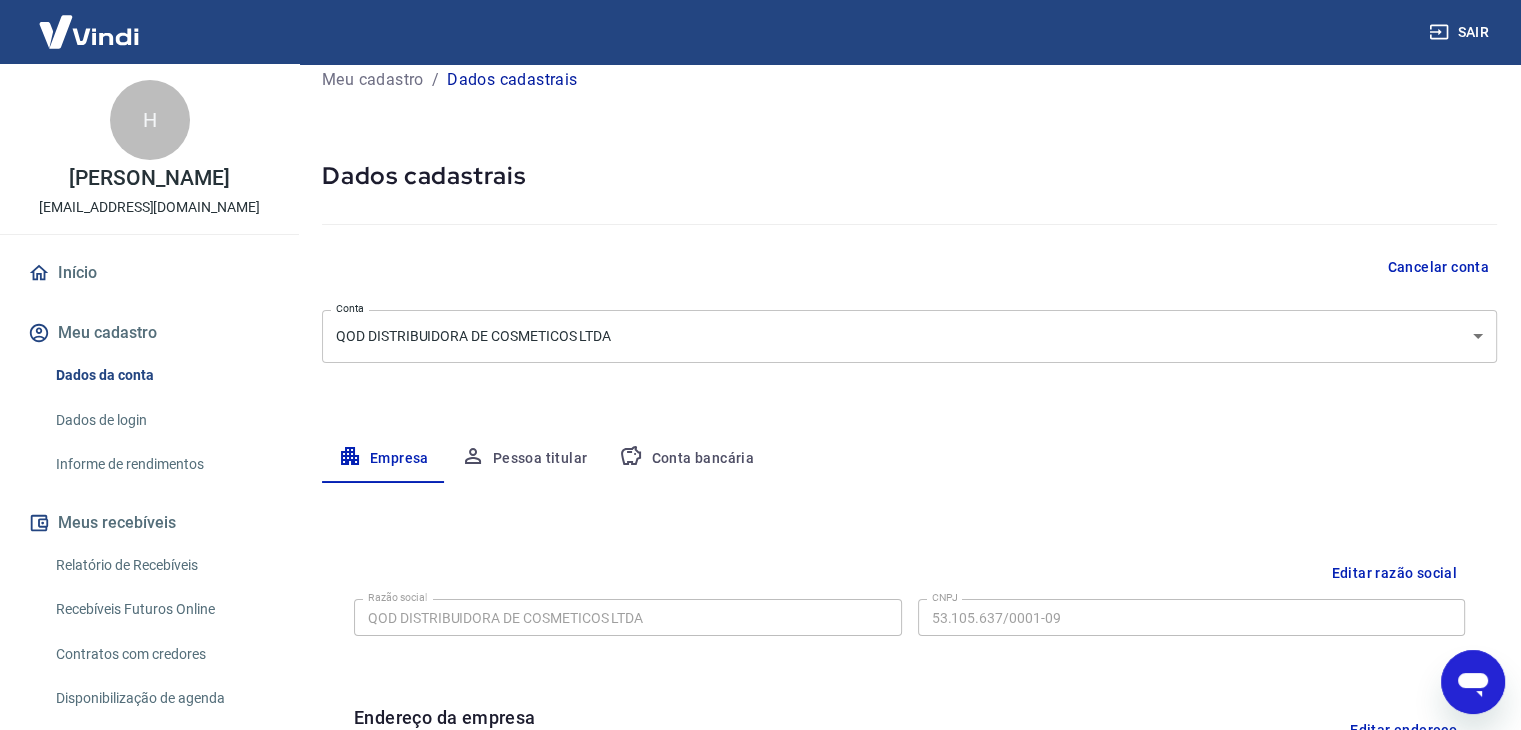 scroll, scrollTop: 0, scrollLeft: 0, axis: both 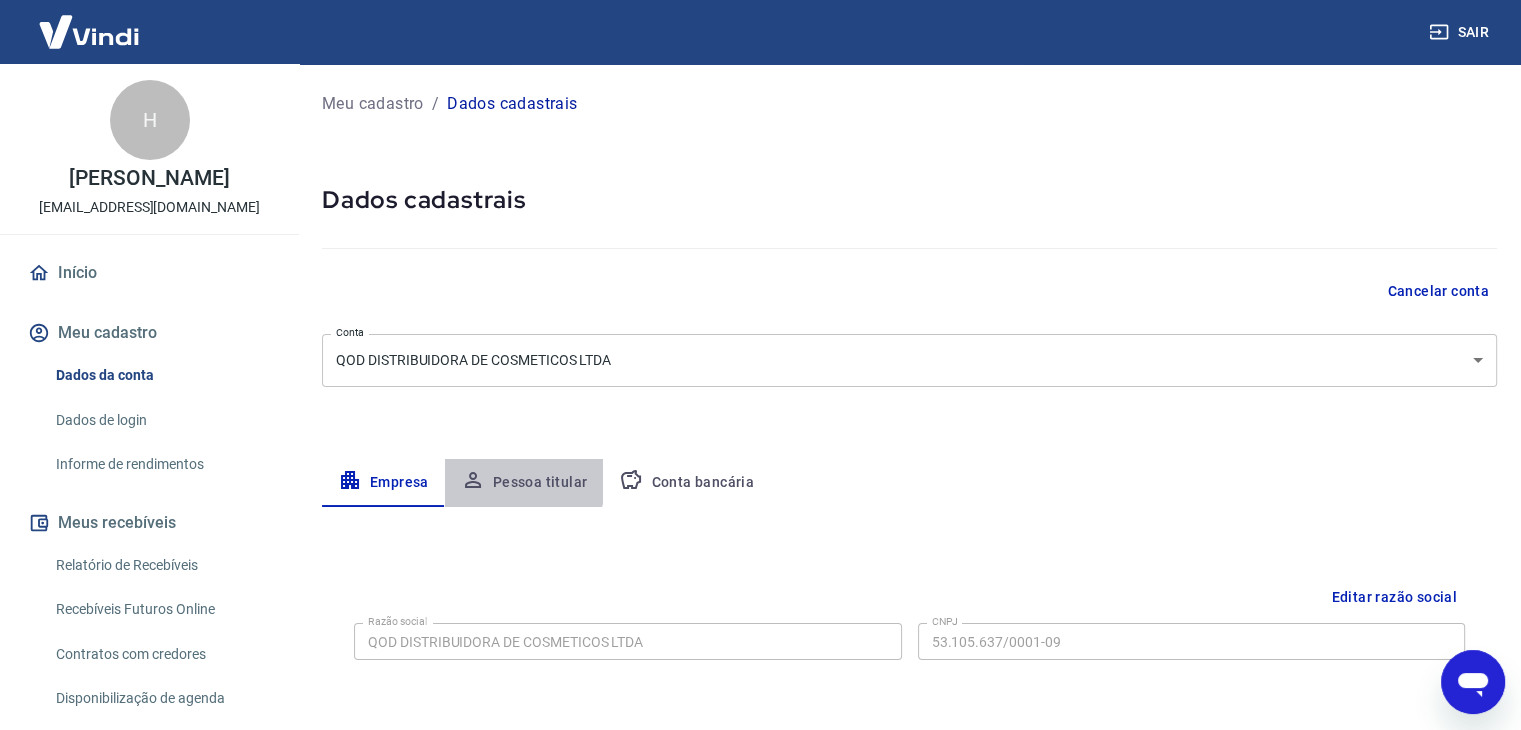 click on "Pessoa titular" at bounding box center [524, 483] 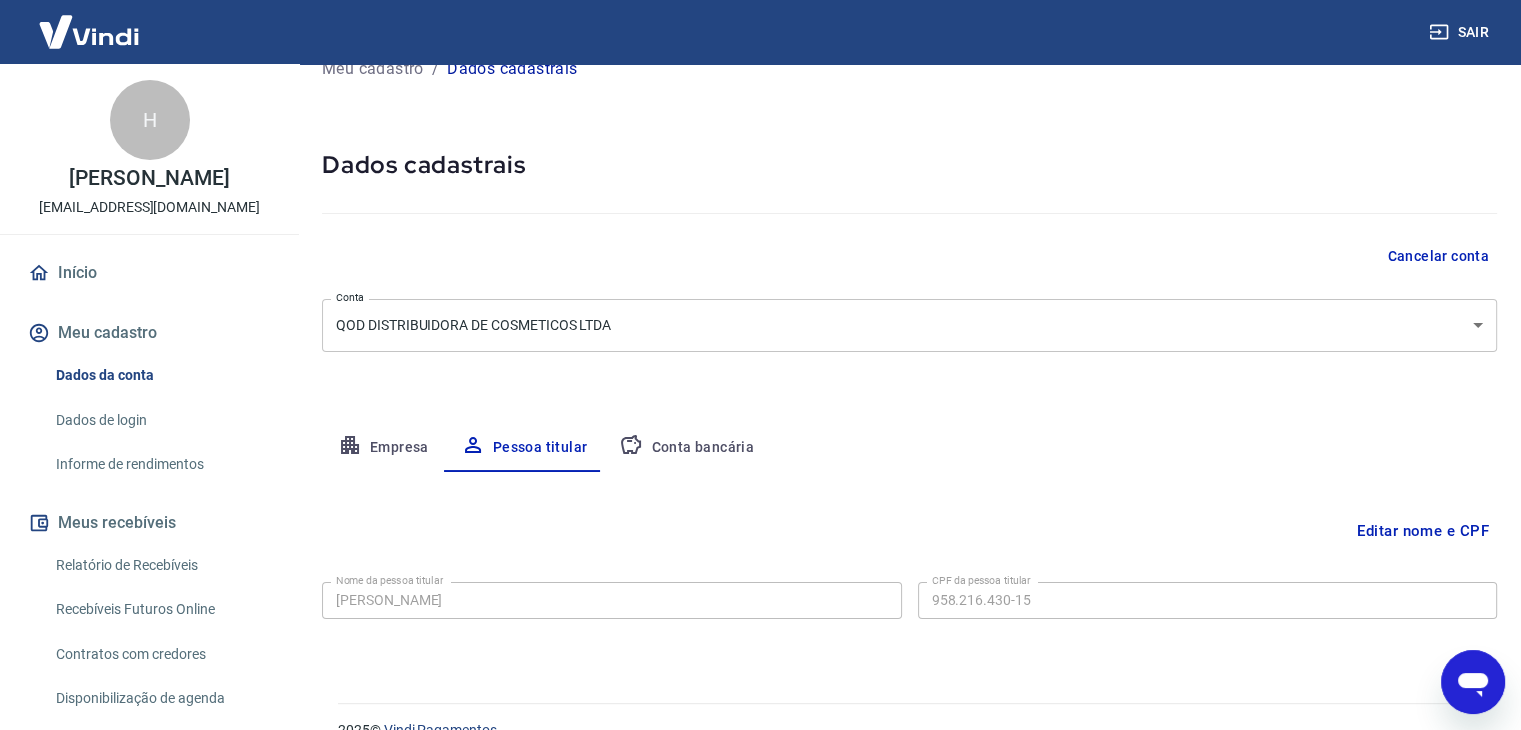 scroll, scrollTop: 69, scrollLeft: 0, axis: vertical 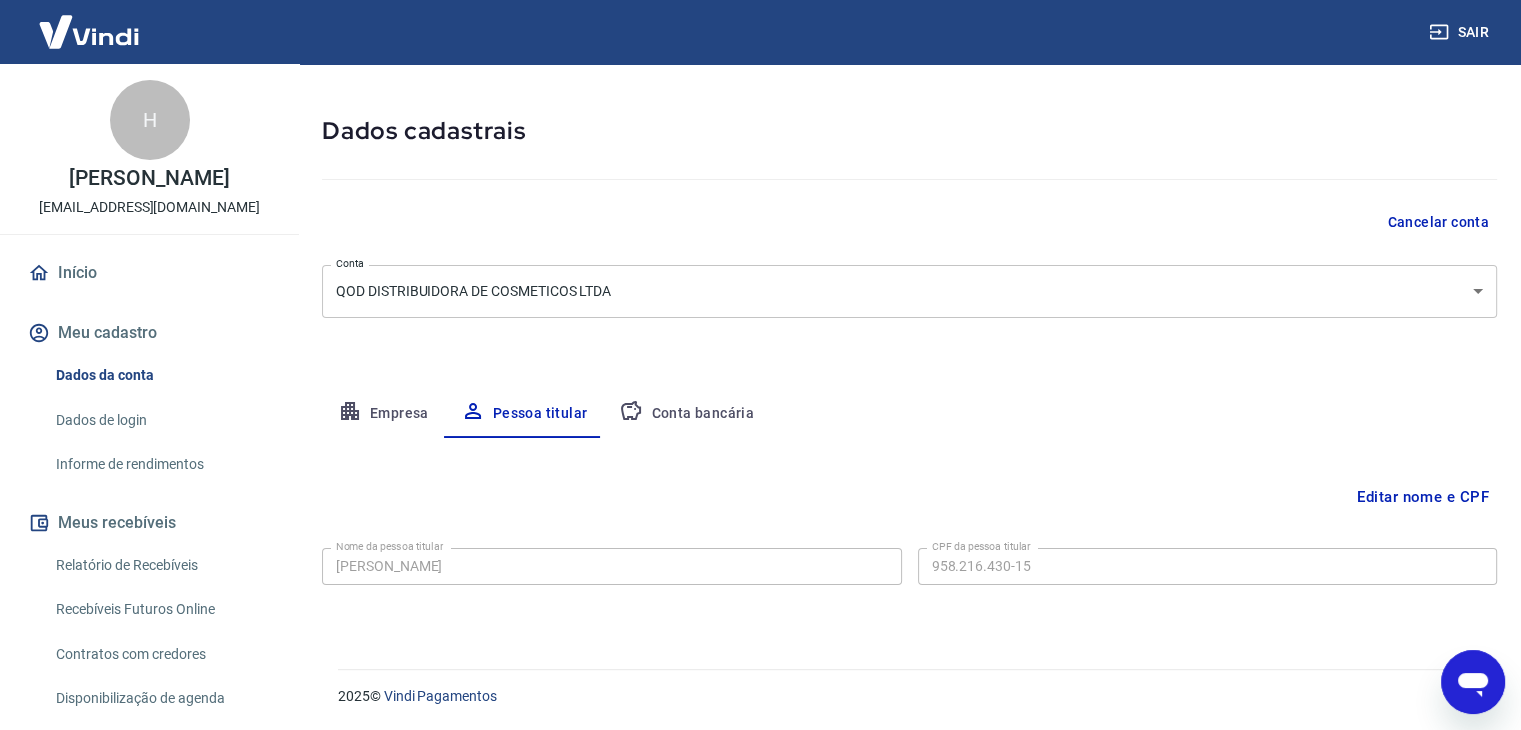 click on "Conta bancária" at bounding box center [686, 414] 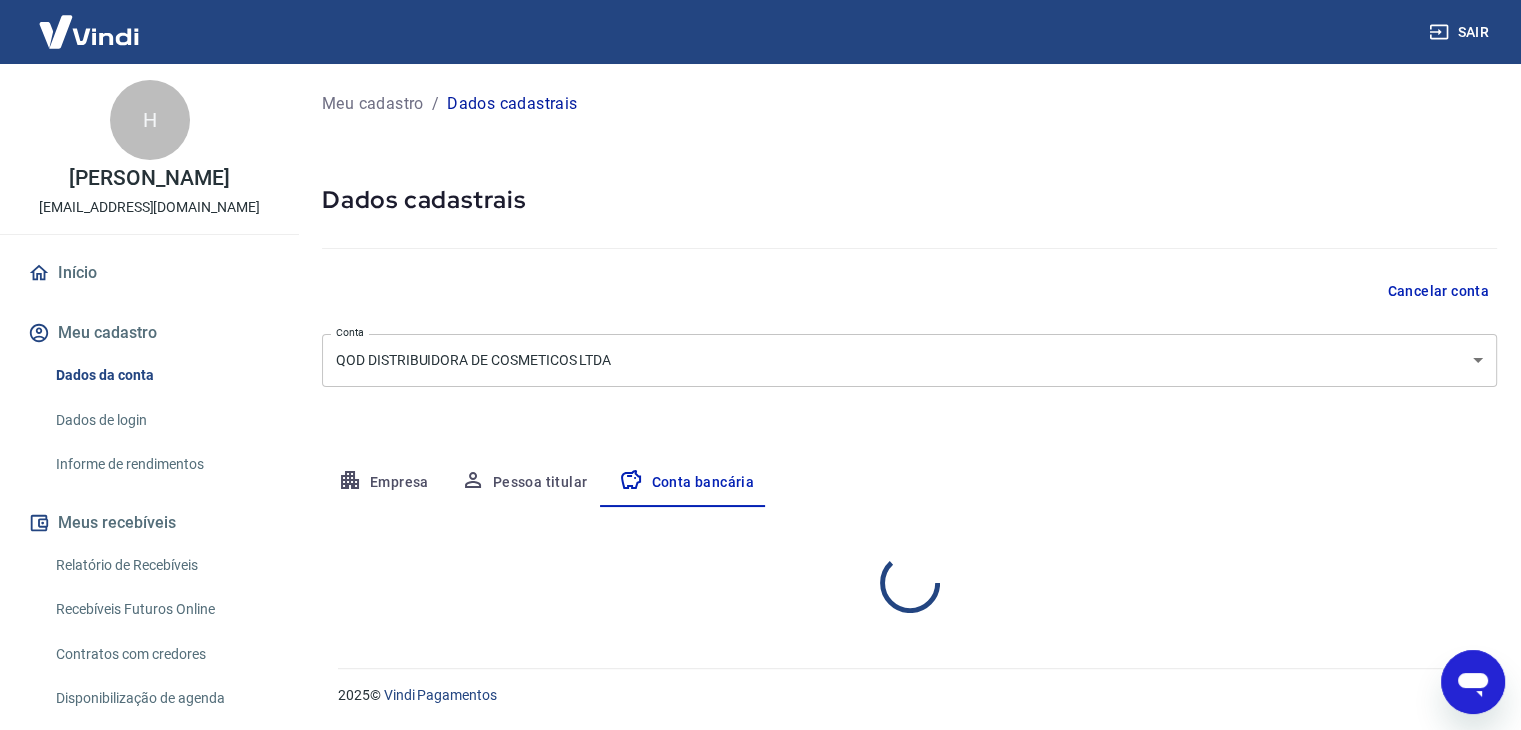 scroll, scrollTop: 0, scrollLeft: 0, axis: both 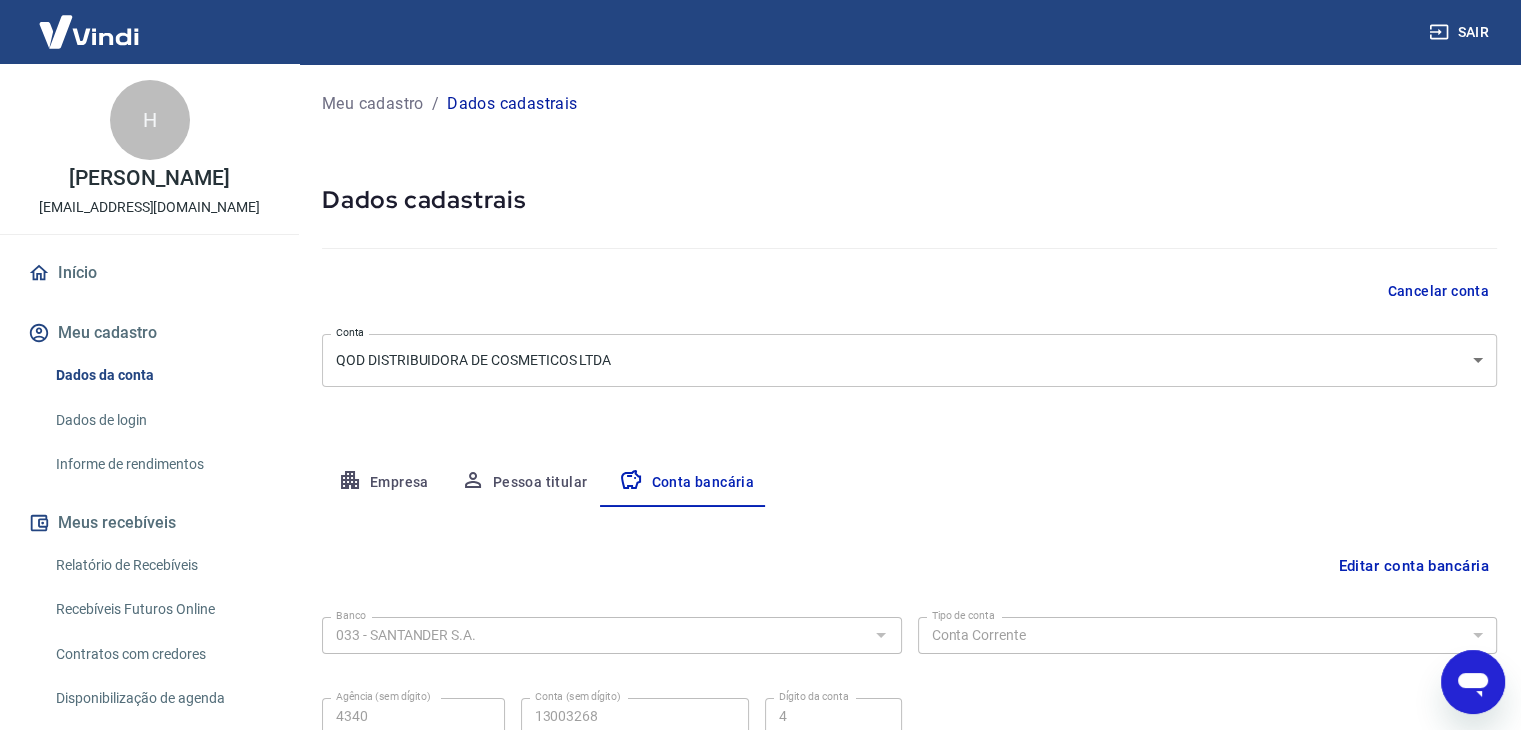 click on "Meu cadastro" at bounding box center [373, 104] 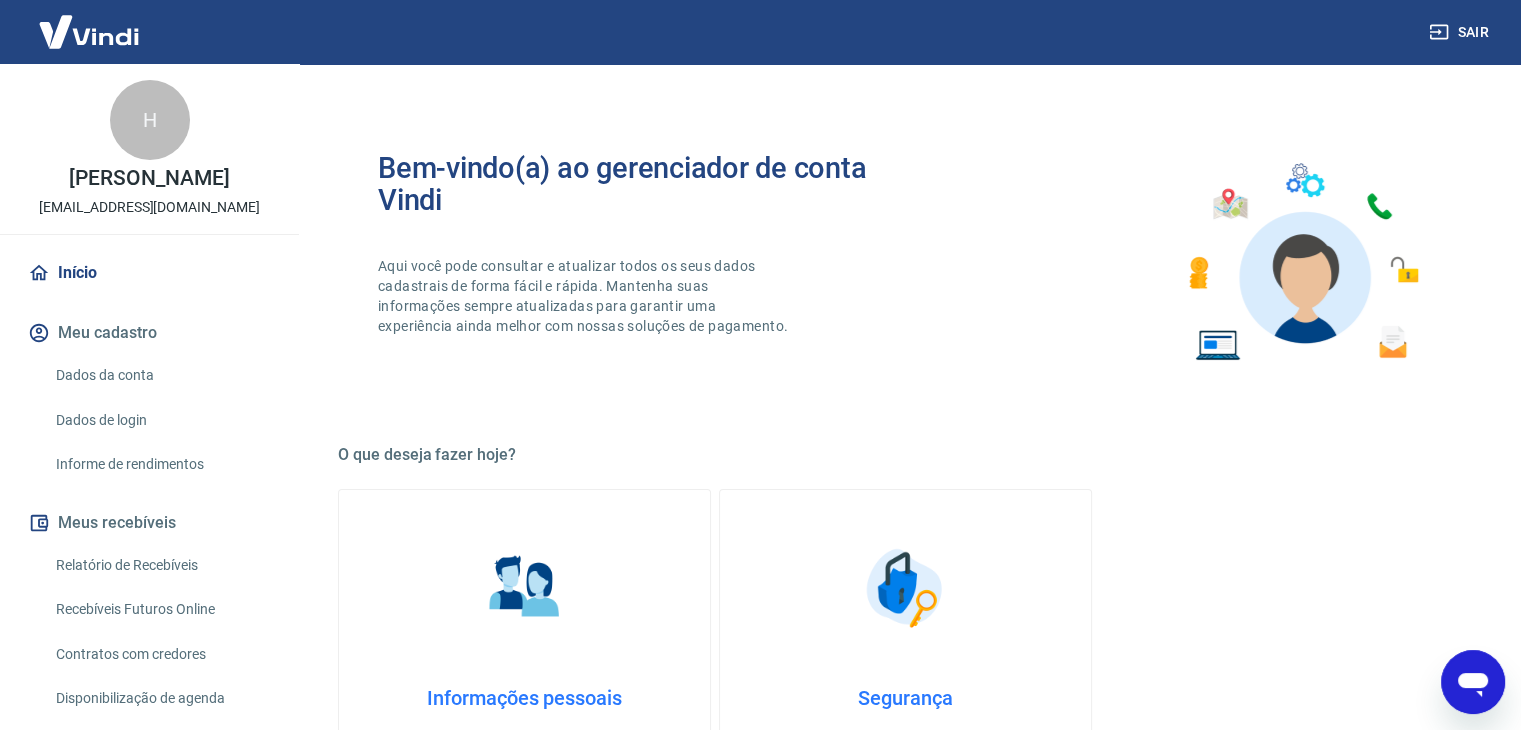 click on "Dados da conta" at bounding box center [161, 375] 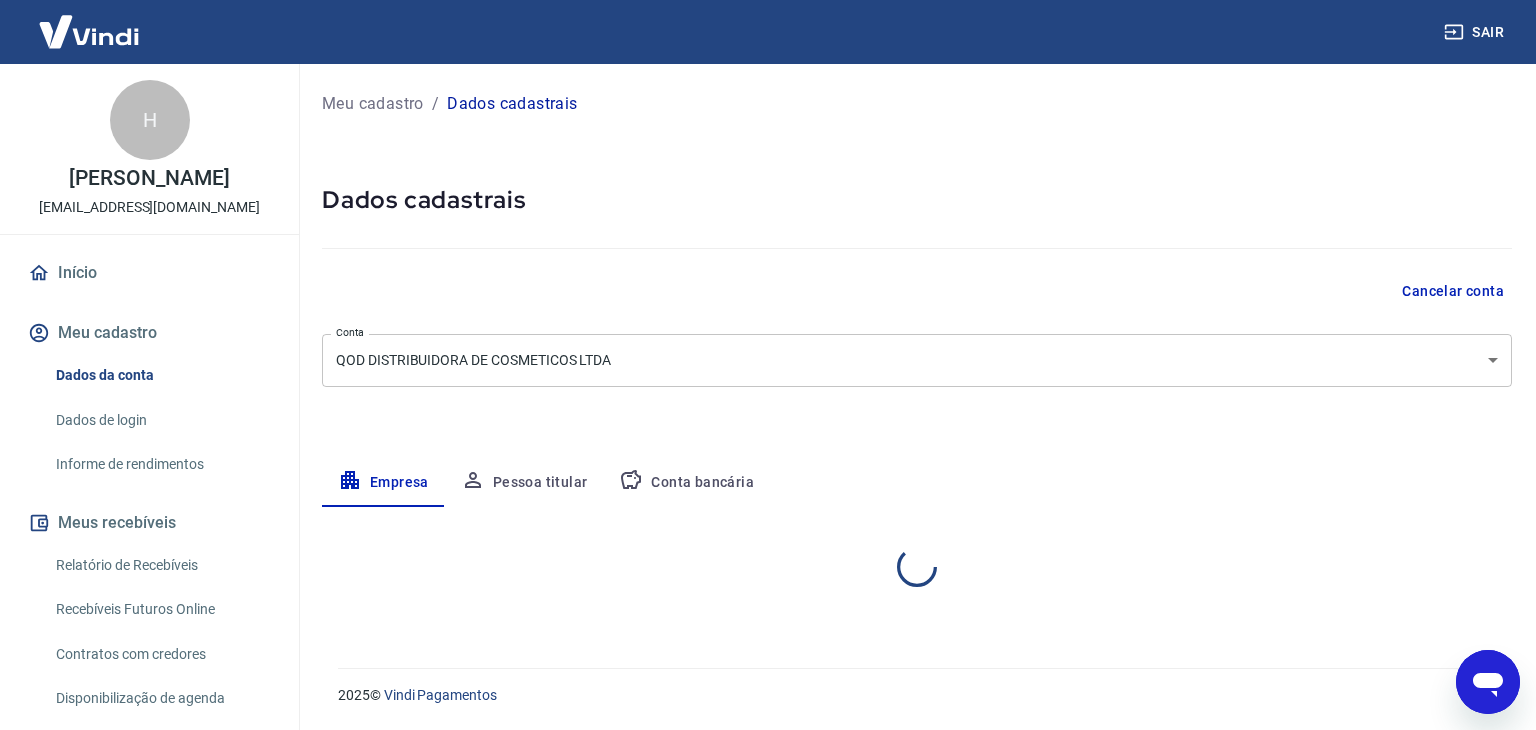 select on "RS" 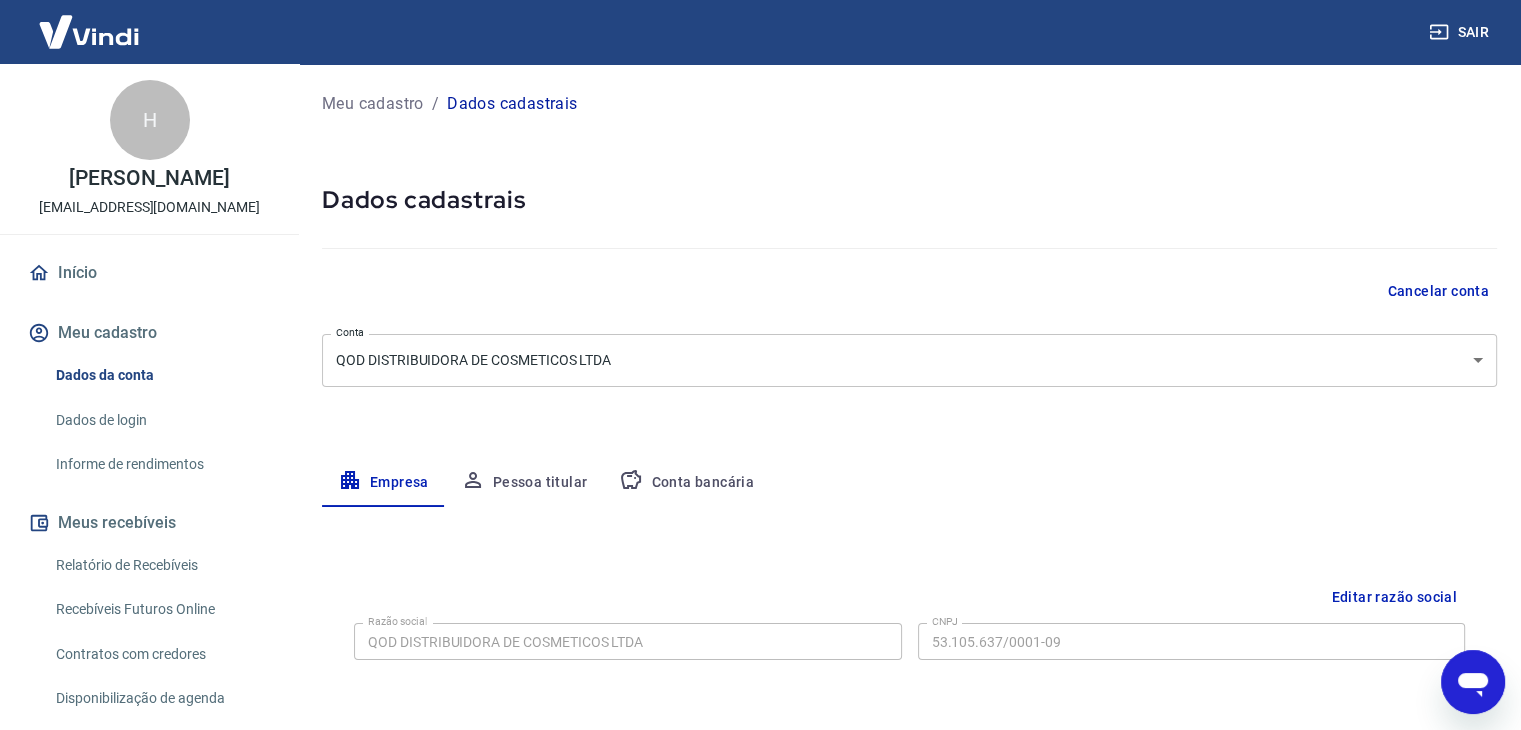 scroll, scrollTop: 400, scrollLeft: 0, axis: vertical 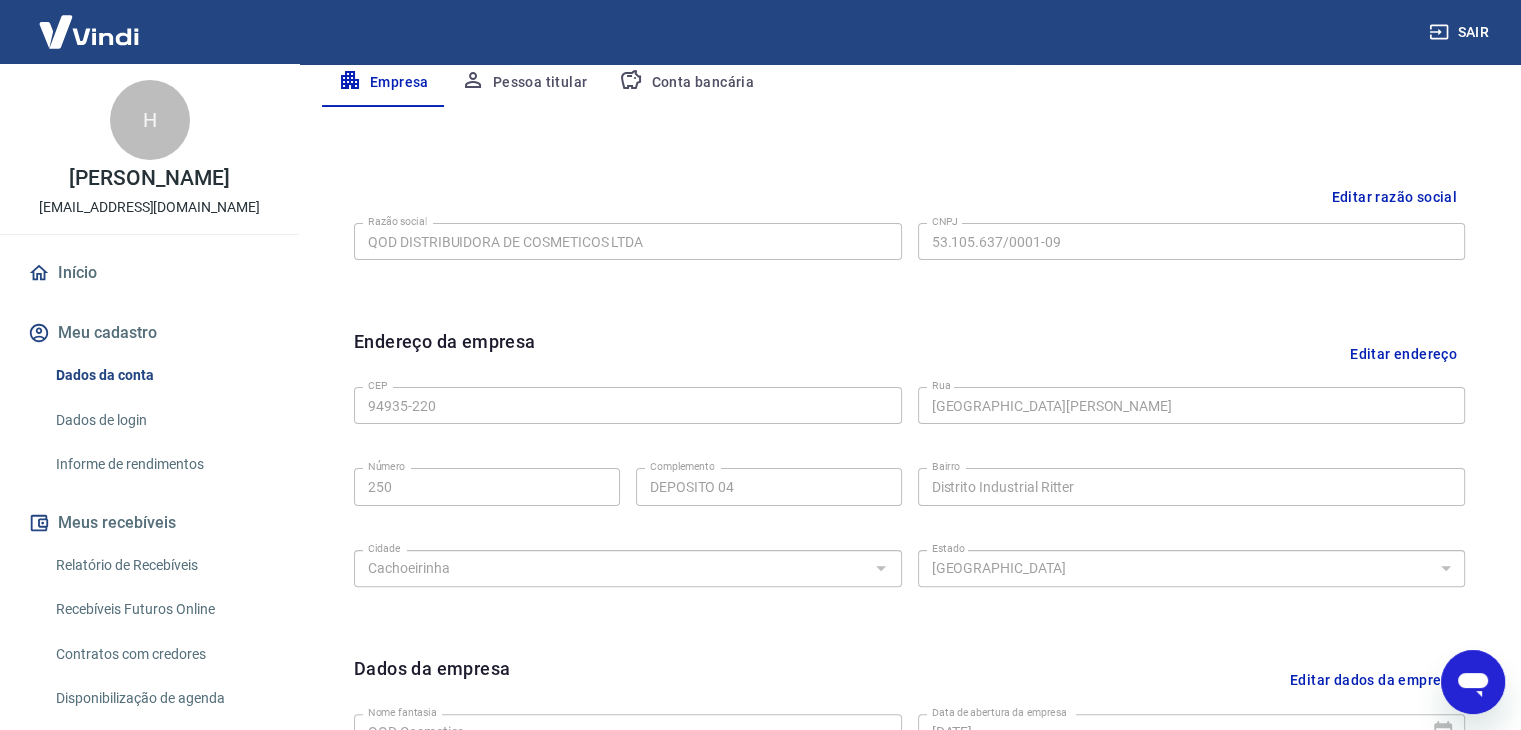 click on "Dados de login" at bounding box center (161, 420) 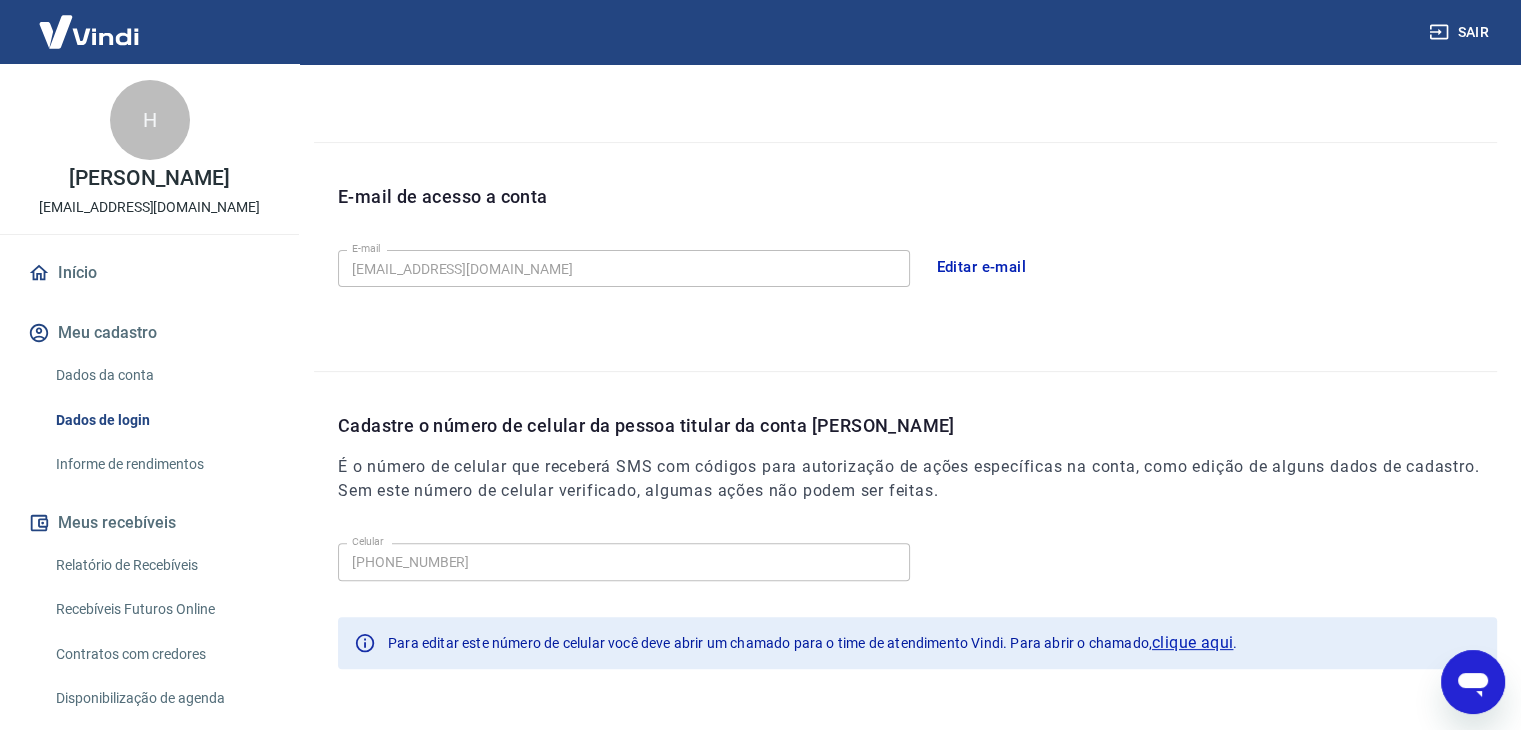 scroll, scrollTop: 534, scrollLeft: 0, axis: vertical 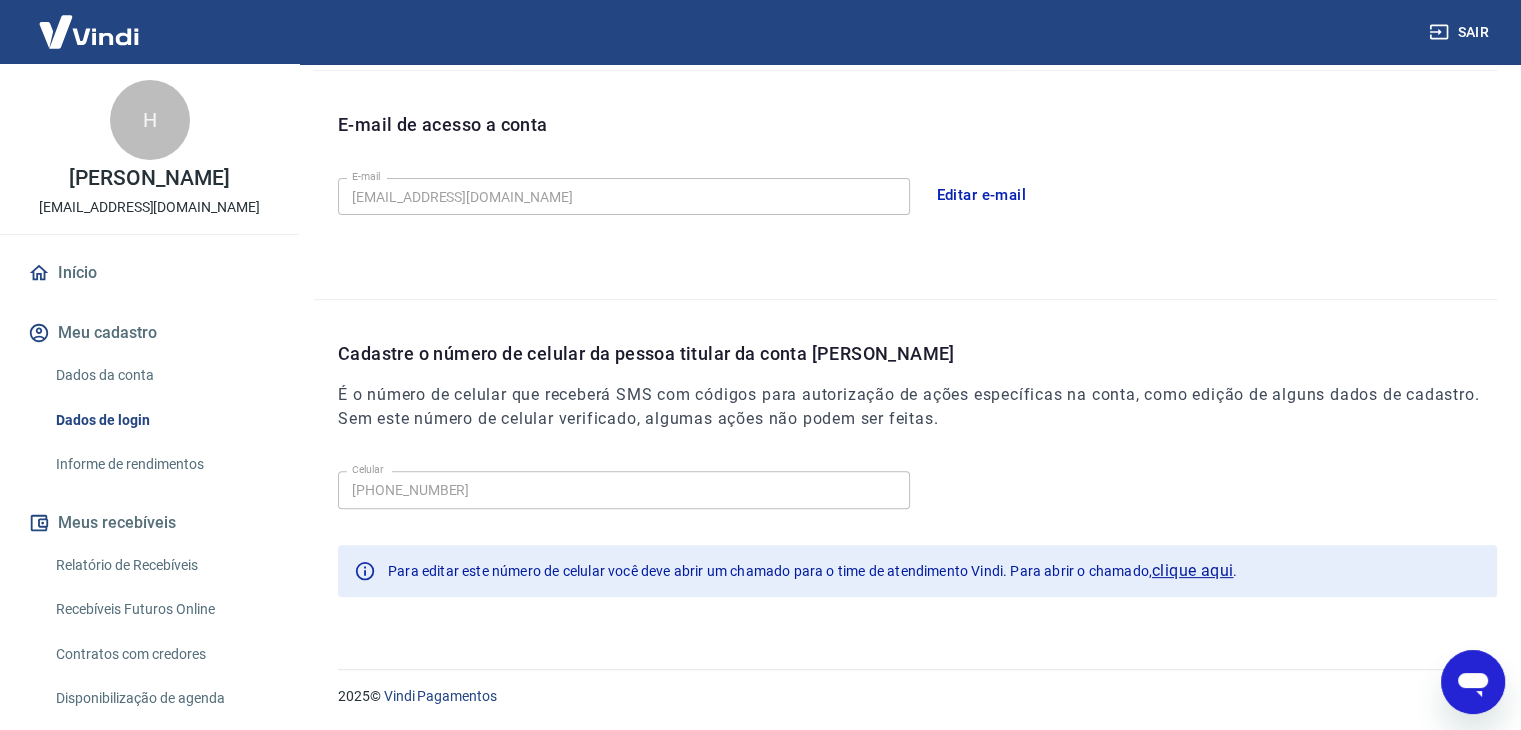click on "clique aqui" at bounding box center (1192, 571) 